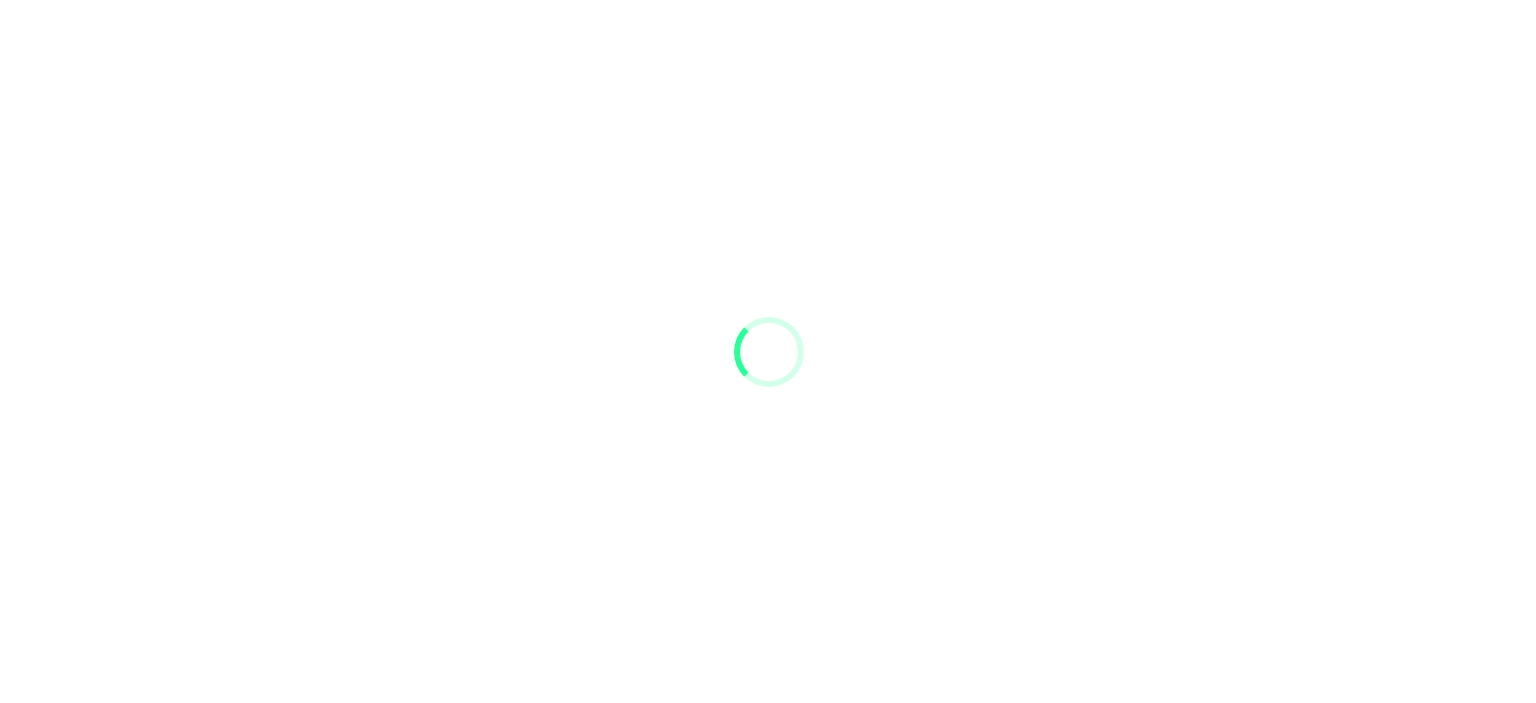 scroll, scrollTop: 0, scrollLeft: 0, axis: both 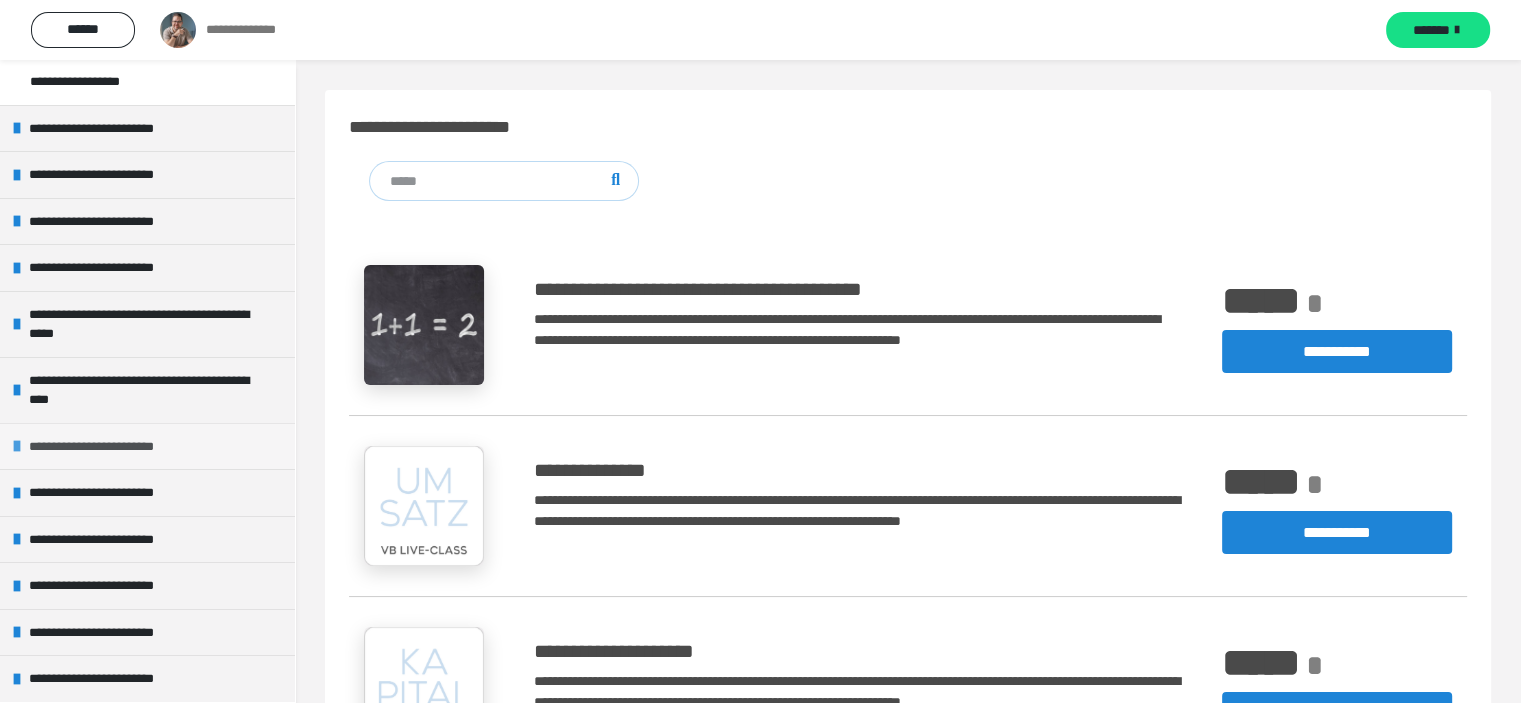 click at bounding box center [17, 446] 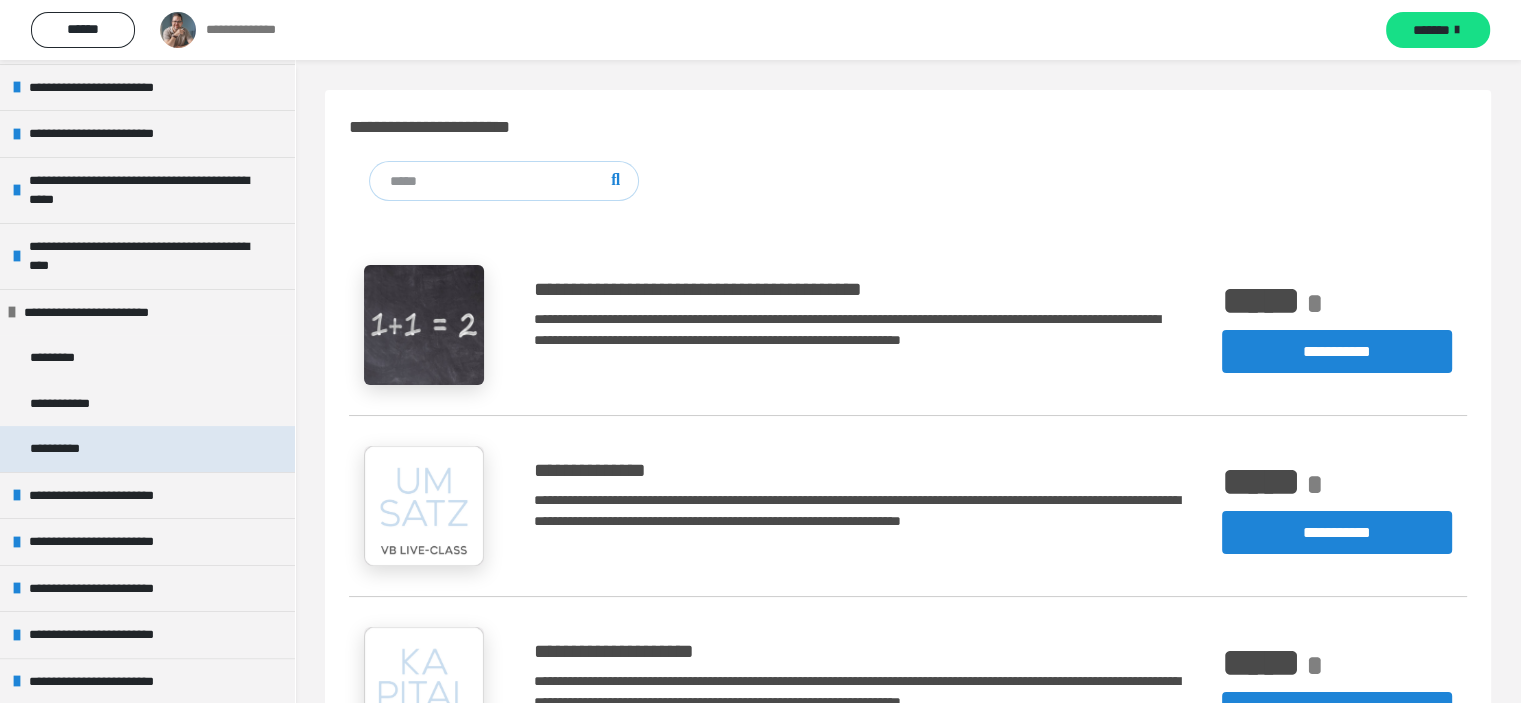 scroll, scrollTop: 368, scrollLeft: 0, axis: vertical 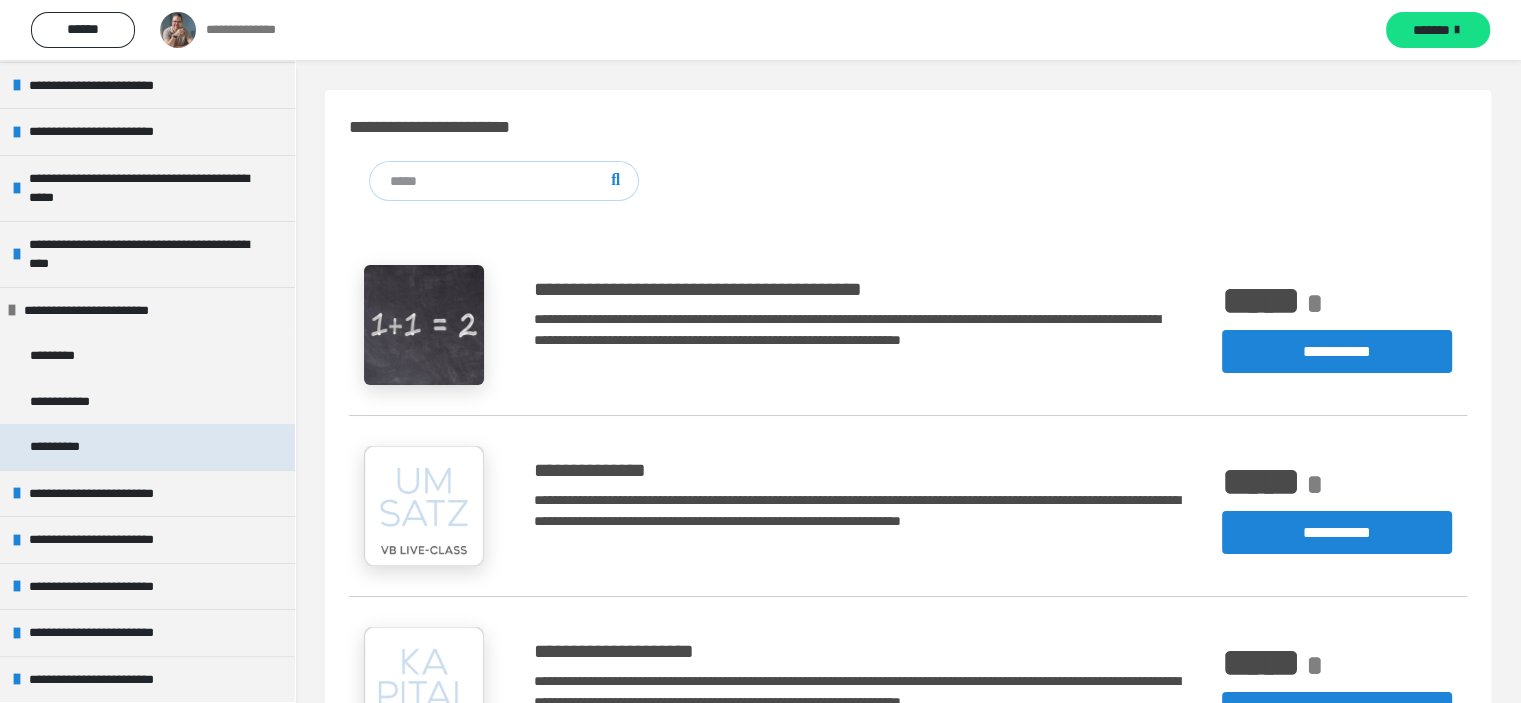 click on "**********" at bounding box center [67, 447] 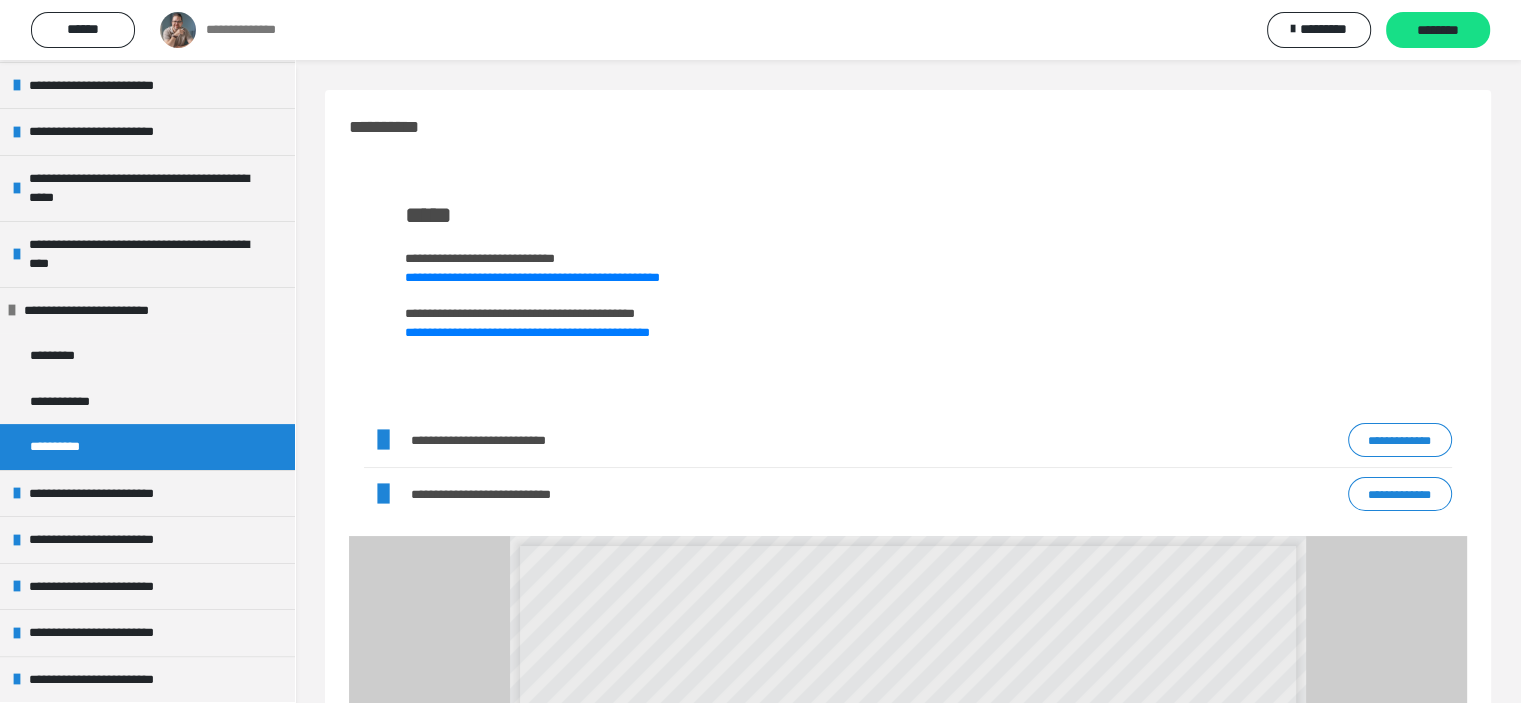 click on "**********" at bounding box center (1400, 440) 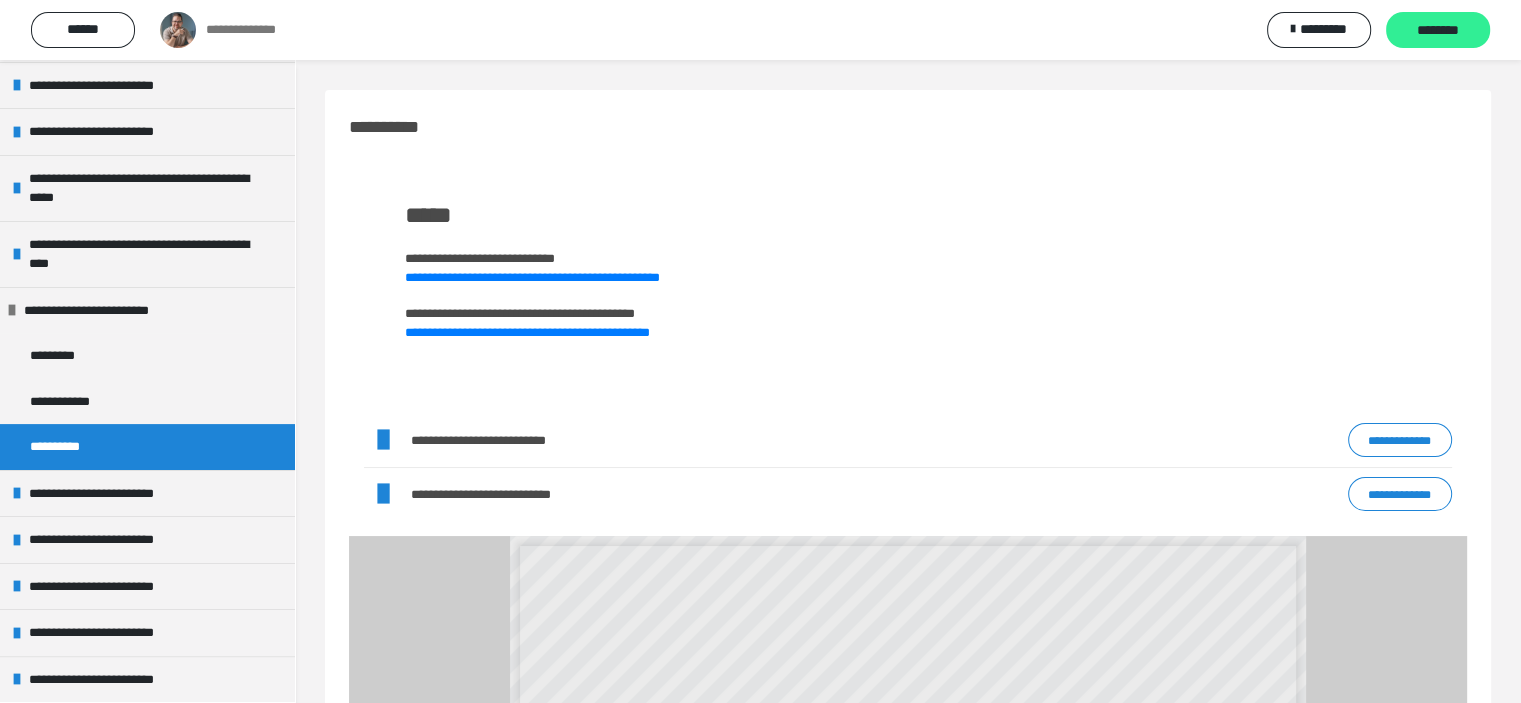 click on "********" at bounding box center [1438, 31] 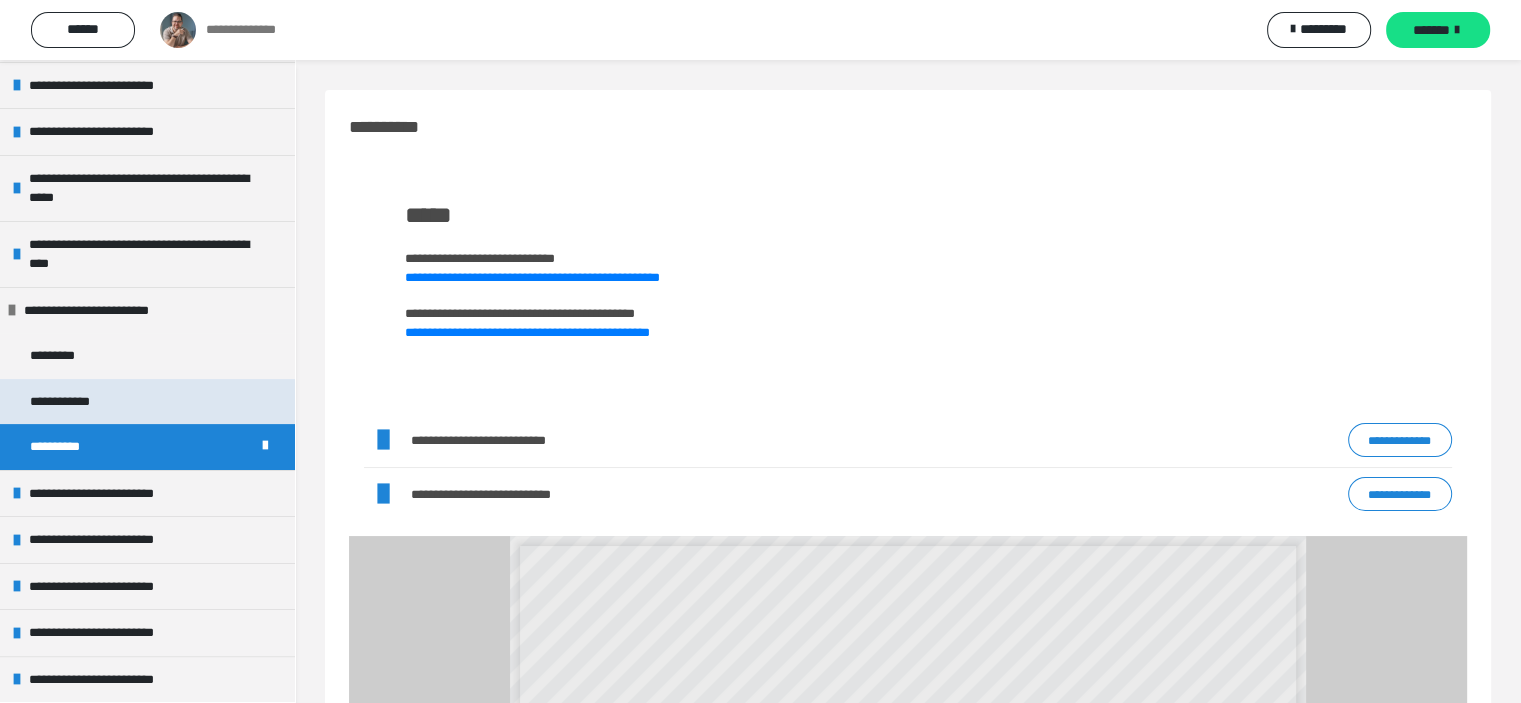 click on "**********" at bounding box center [147, 402] 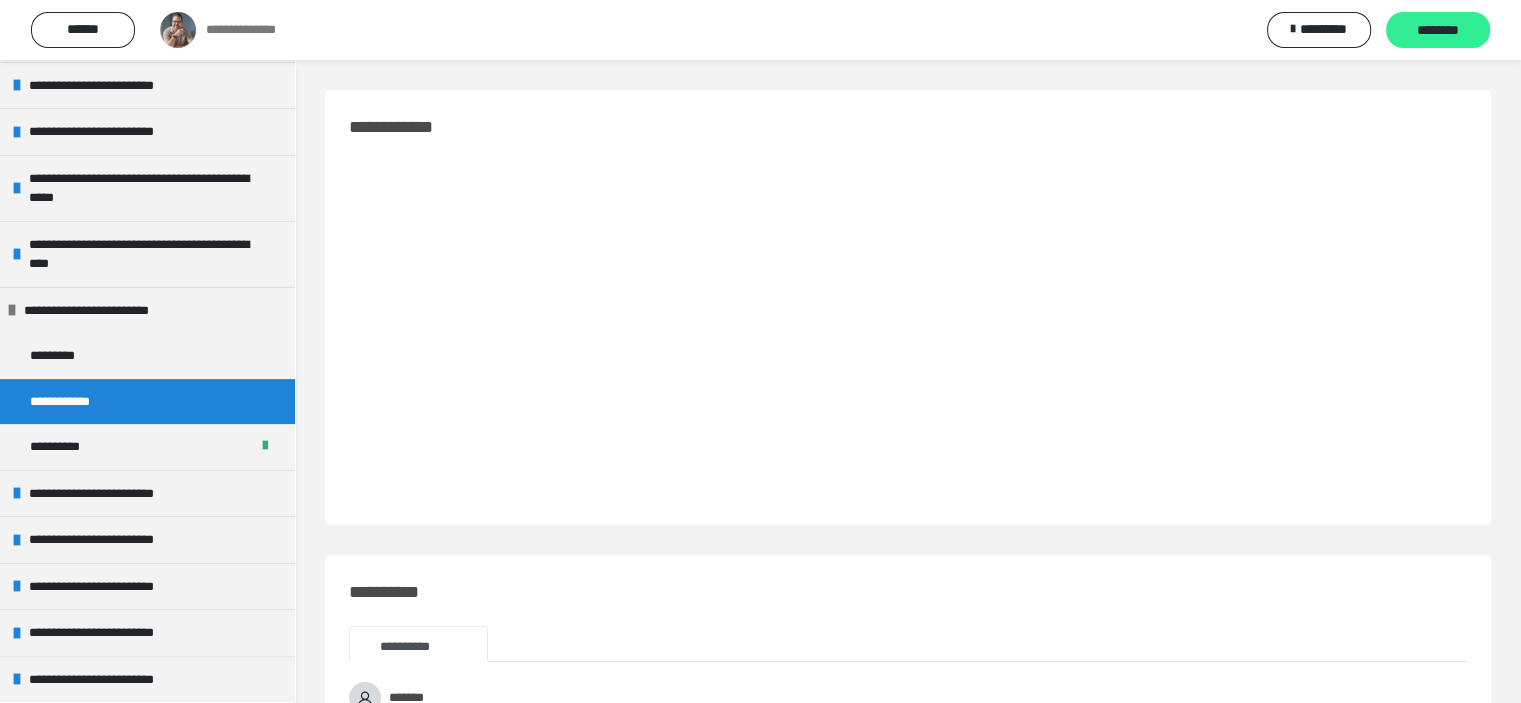 click on "********" at bounding box center [1438, 31] 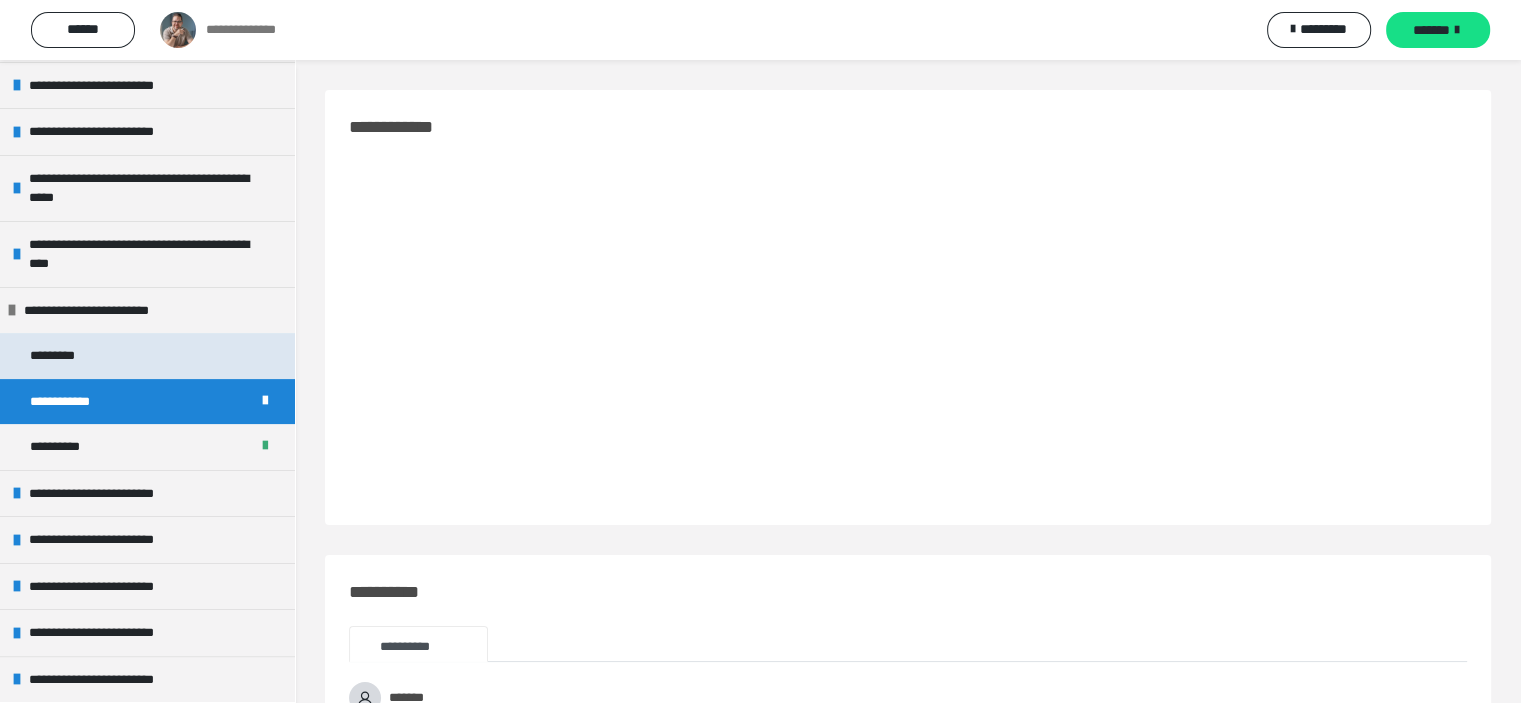 click on "*********" at bounding box center [147, 356] 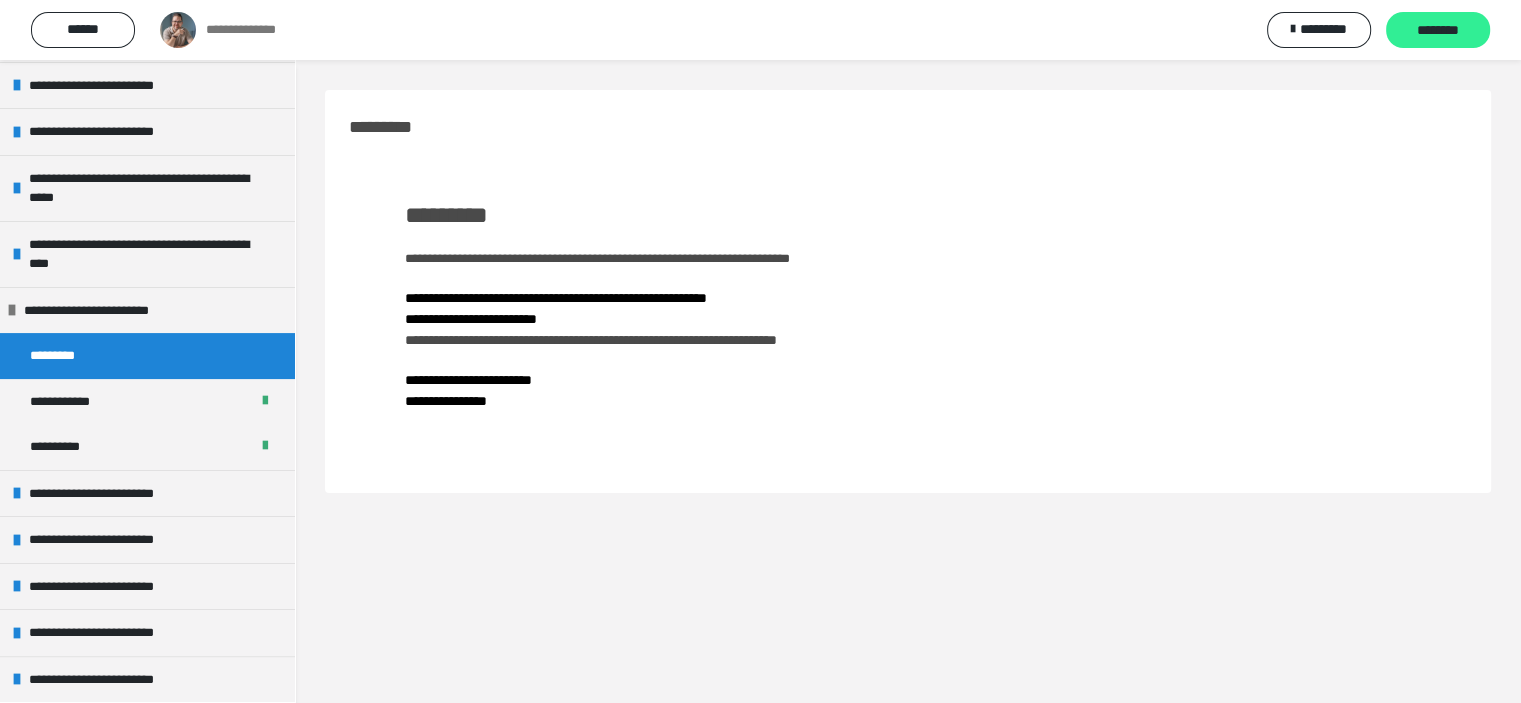 click on "********" at bounding box center (1438, 31) 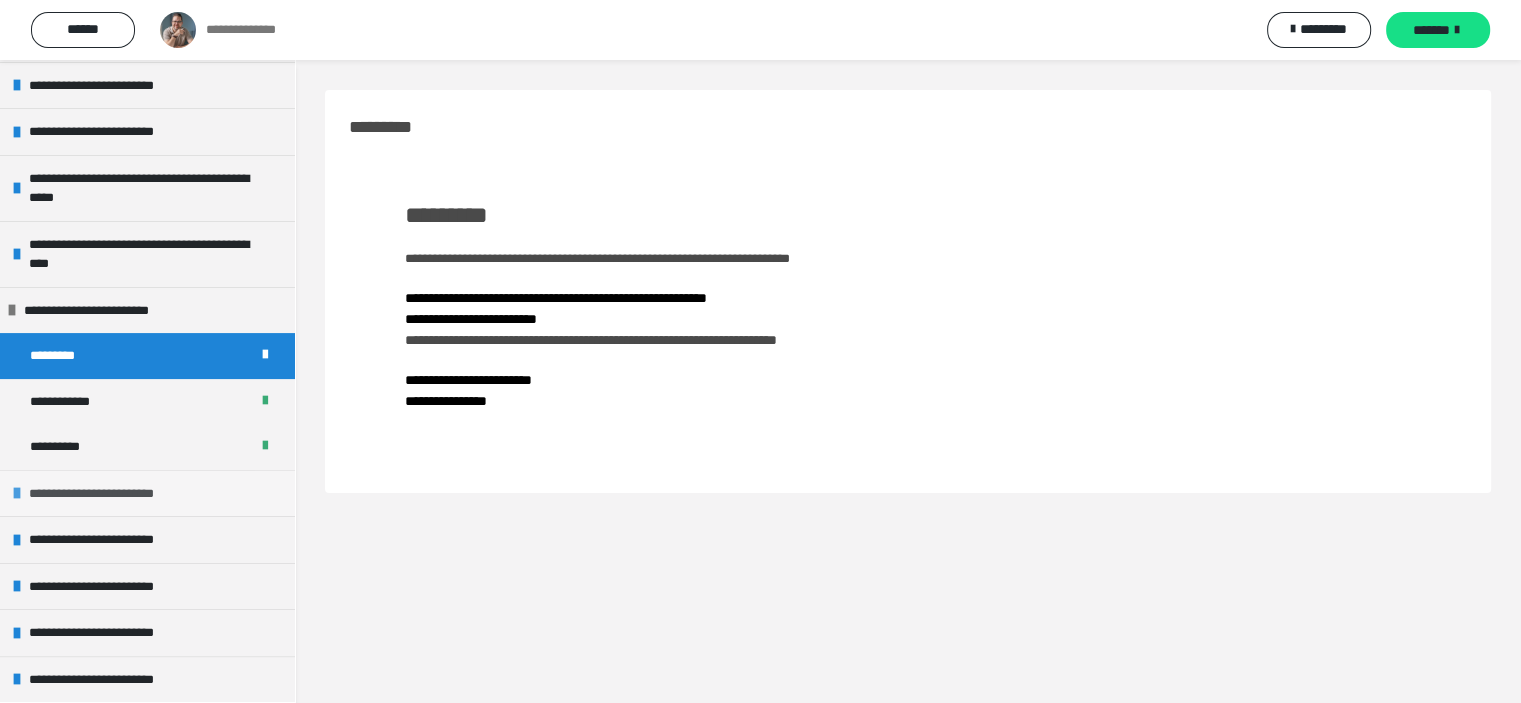 click on "**********" at bounding box center (108, 494) 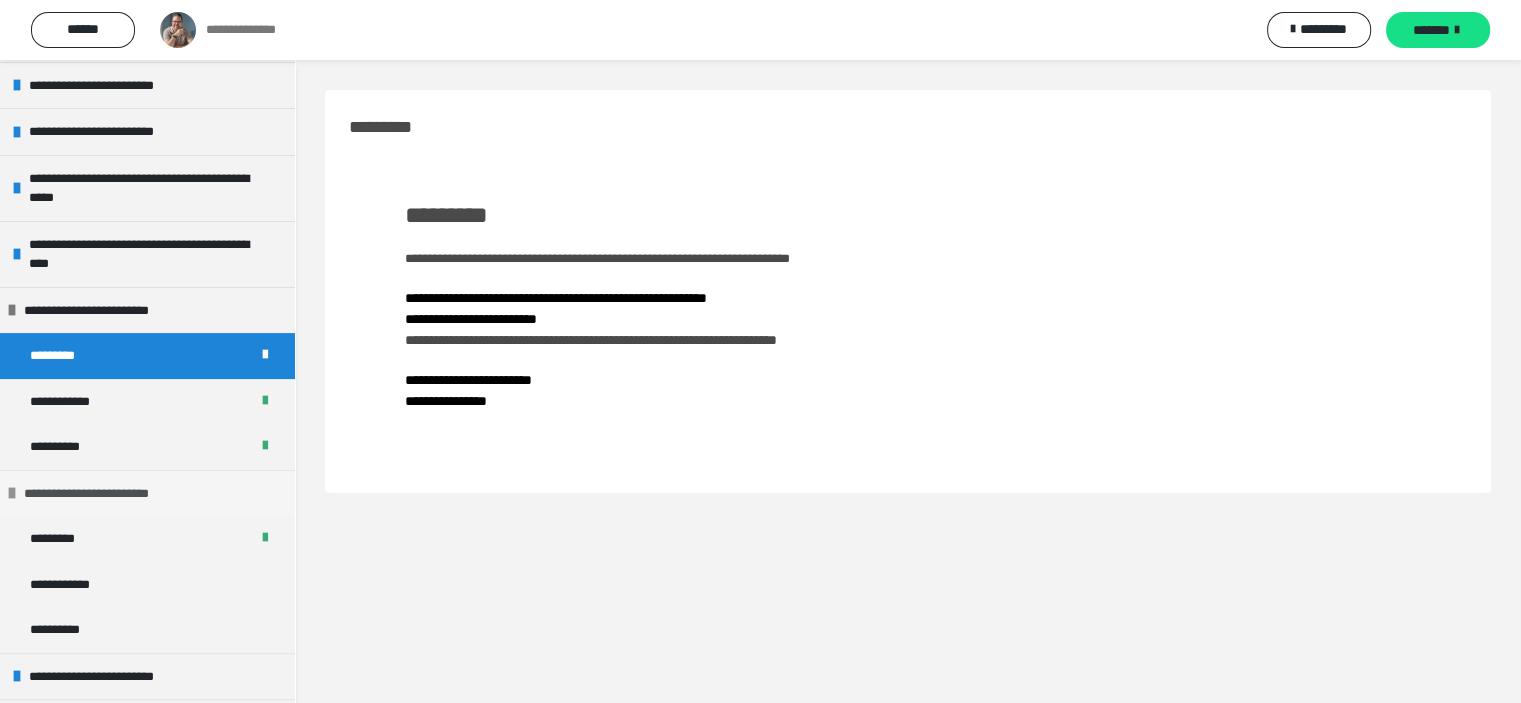 scroll, scrollTop: 468, scrollLeft: 0, axis: vertical 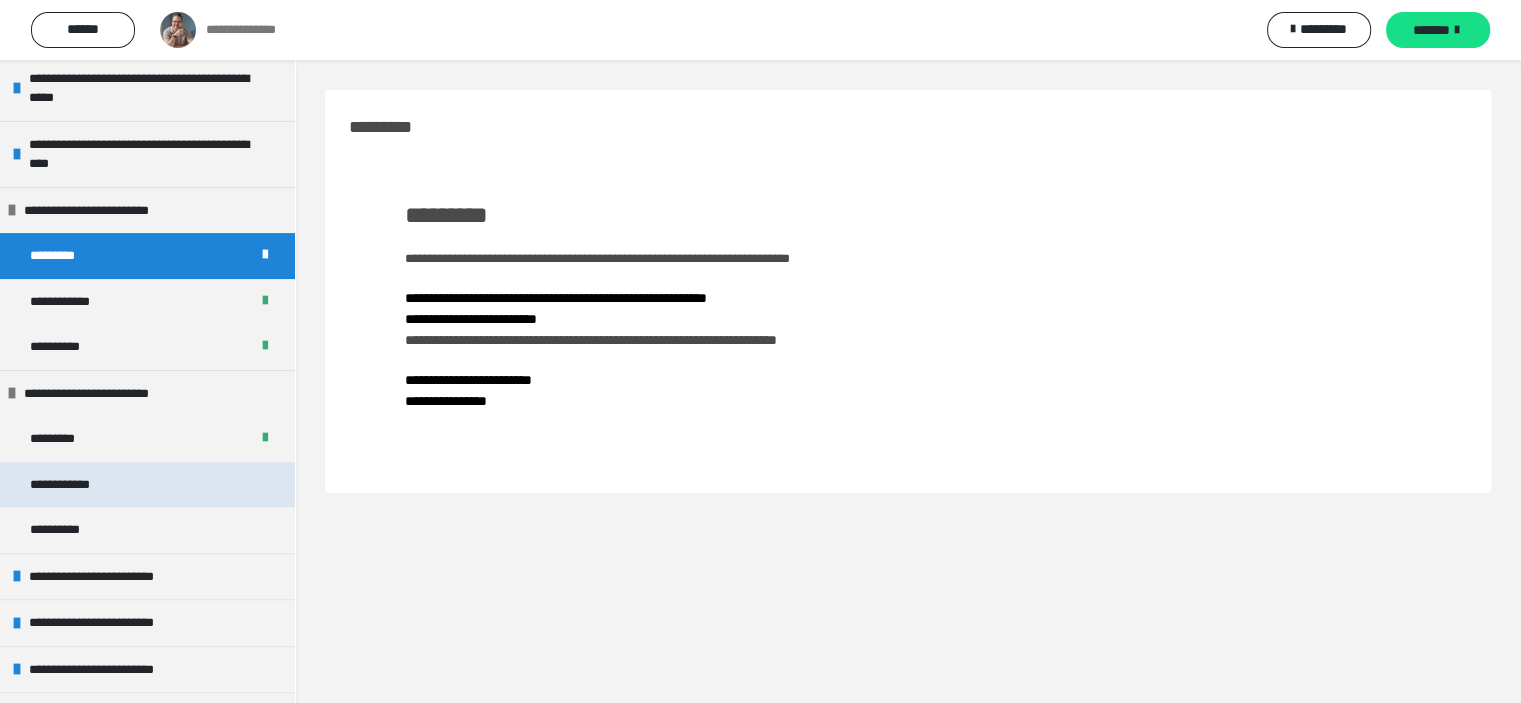 click on "**********" at bounding box center (75, 485) 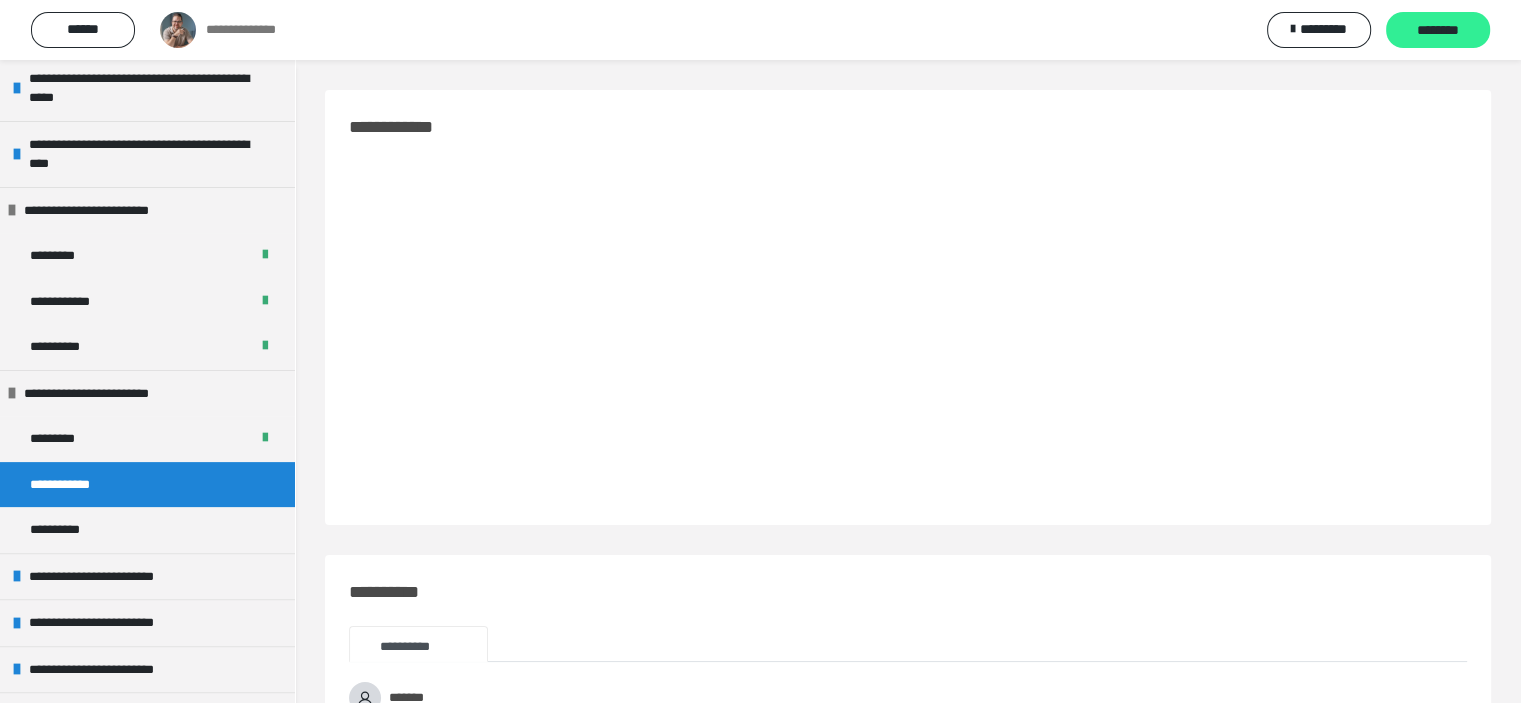 click on "********" at bounding box center [1438, 31] 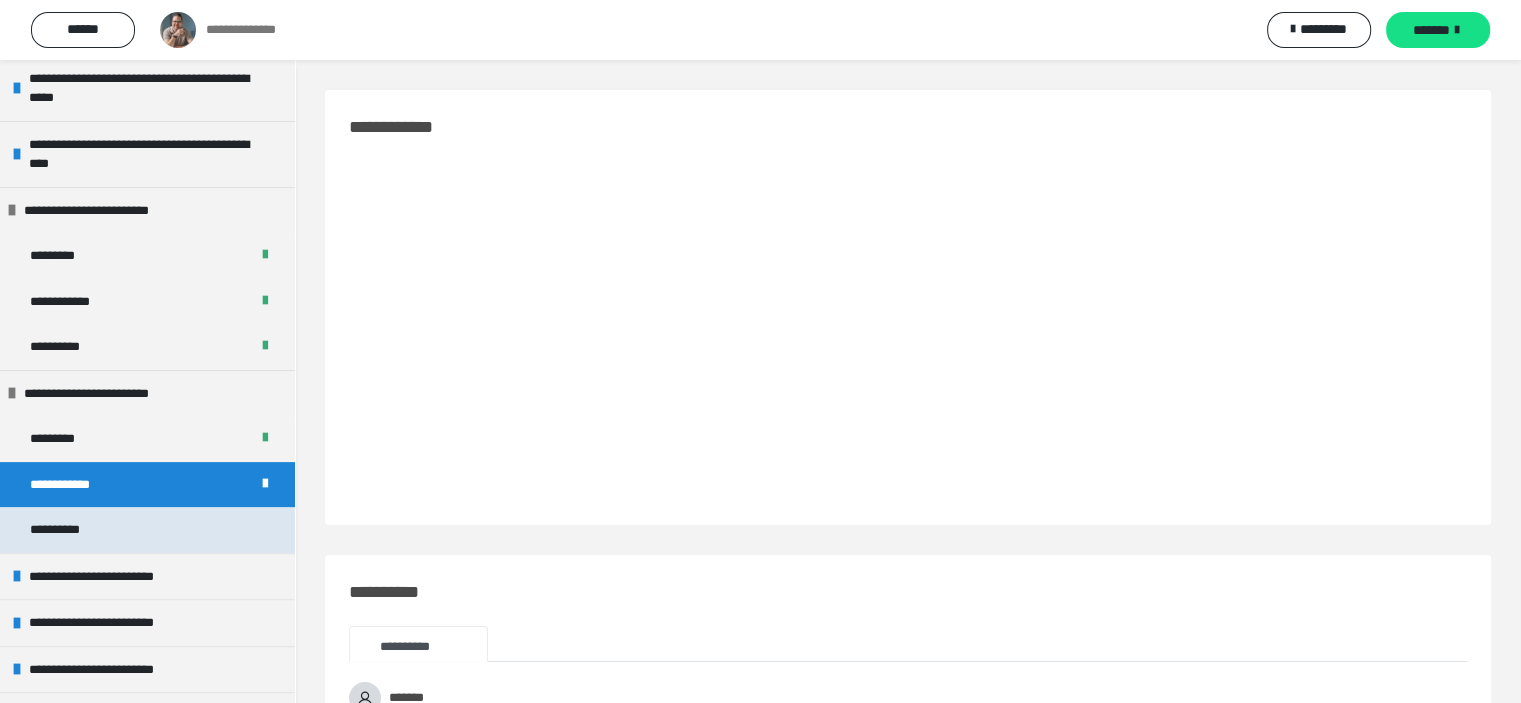 click on "**********" at bounding box center [147, 530] 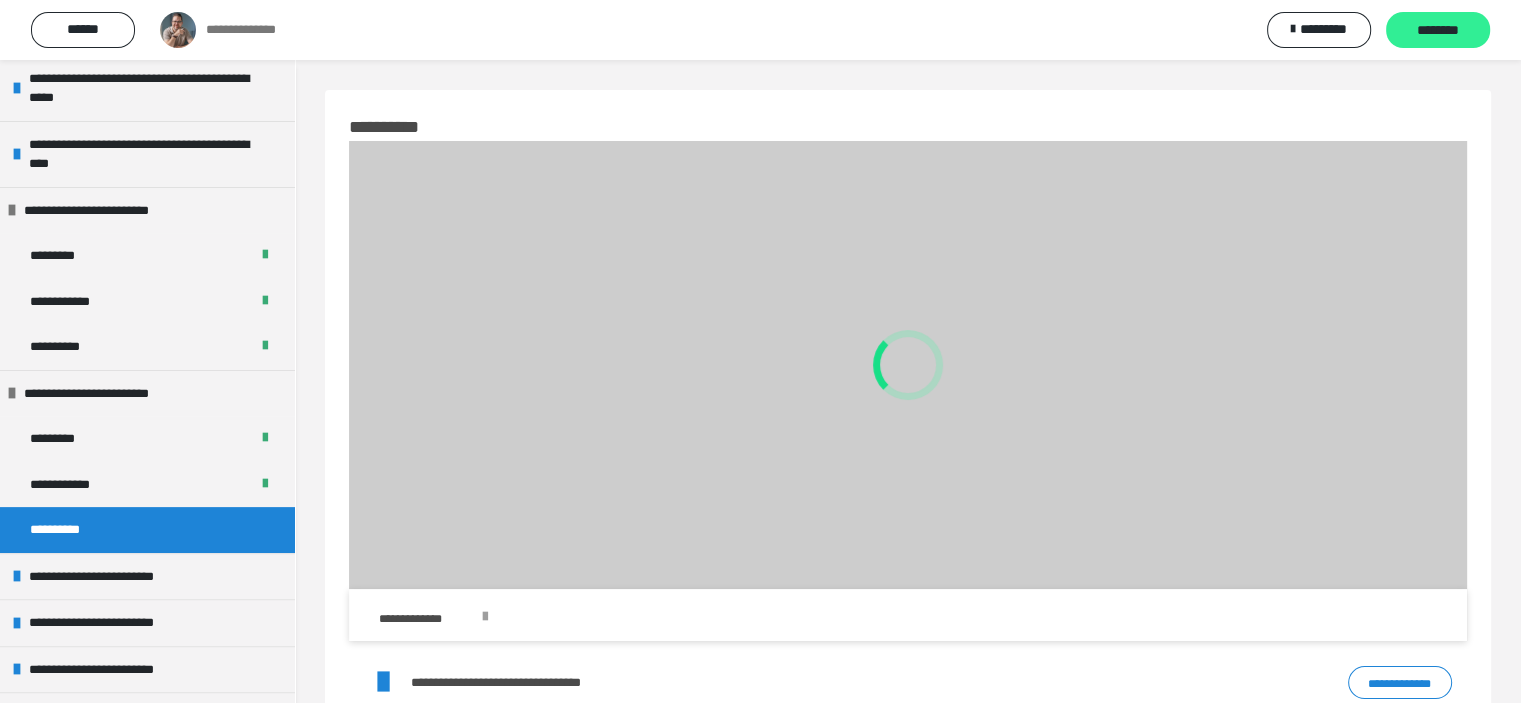 click on "********" at bounding box center (1438, 31) 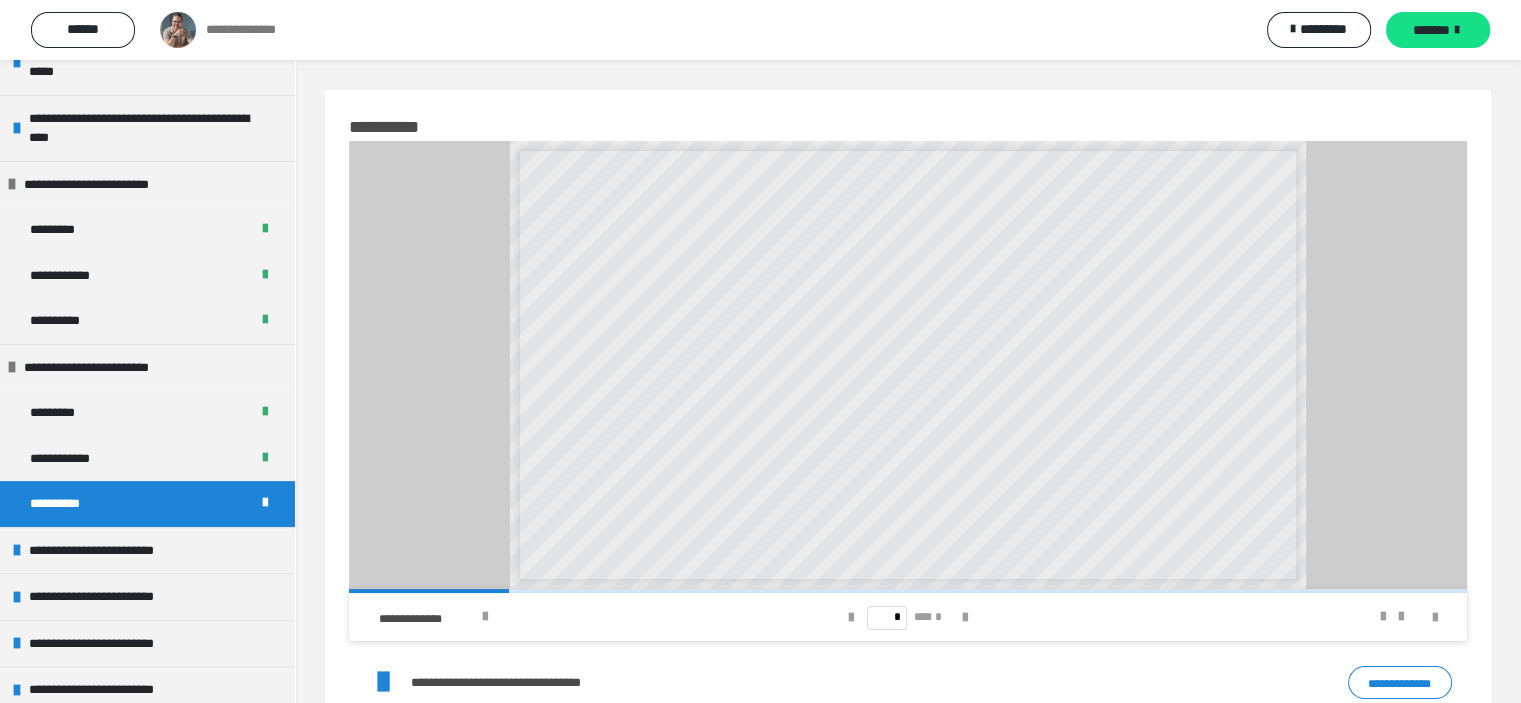 scroll, scrollTop: 505, scrollLeft: 0, axis: vertical 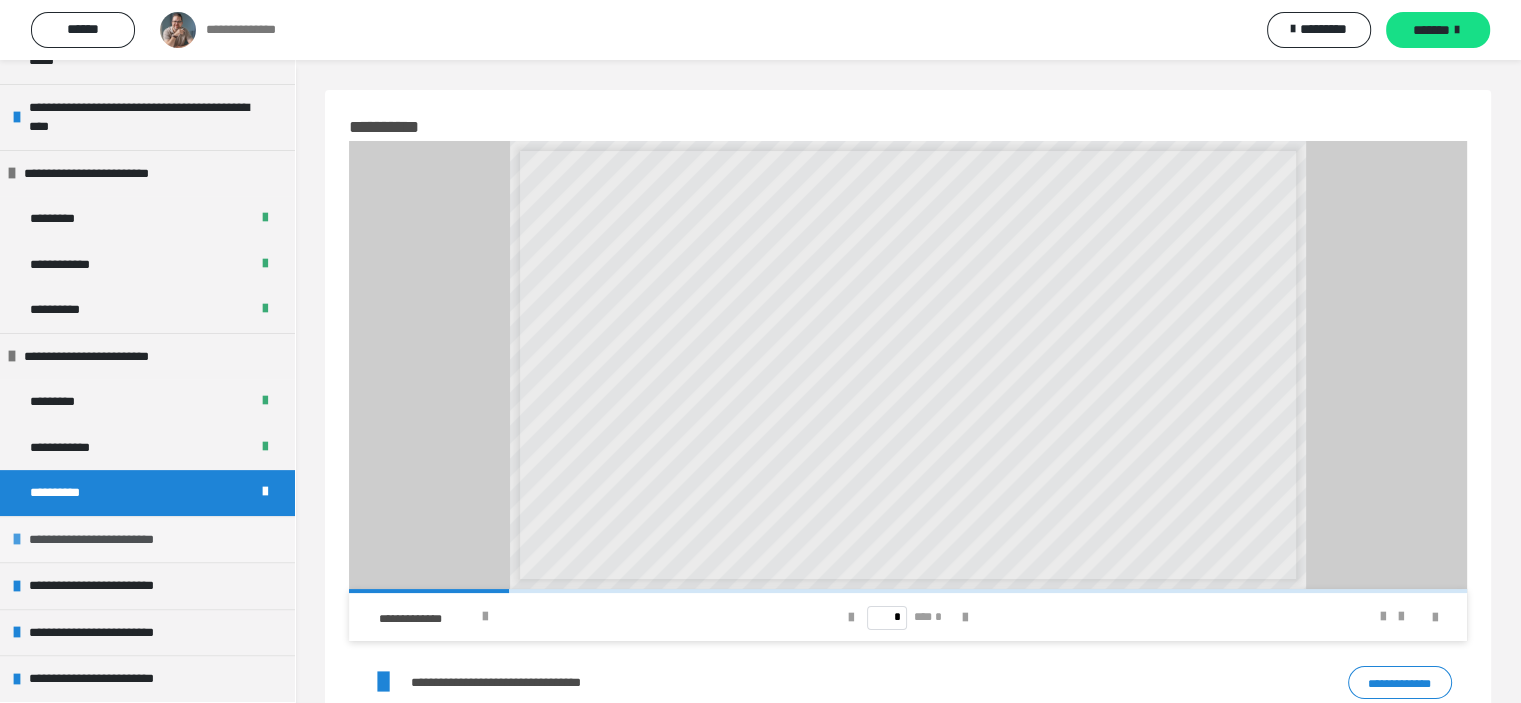 click on "**********" at bounding box center (110, 540) 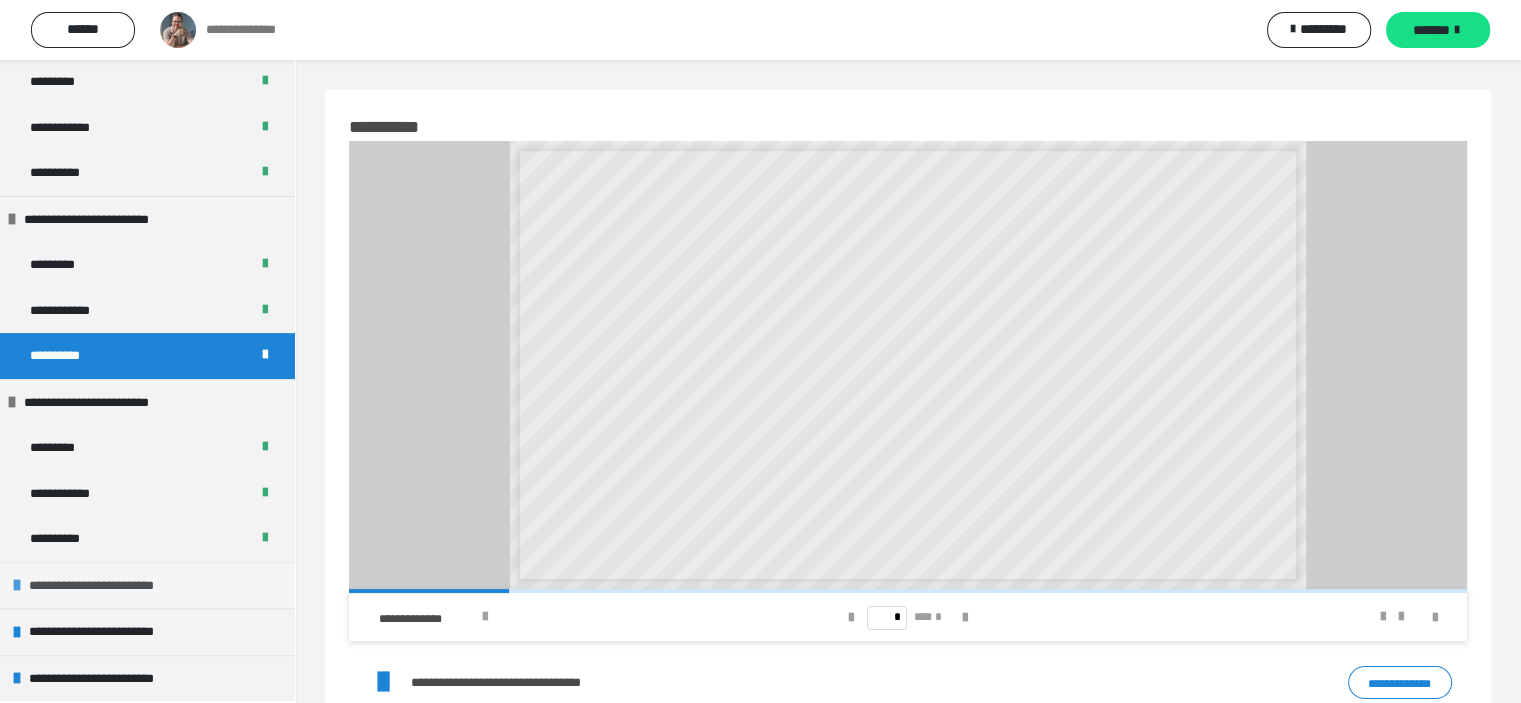 click on "**********" at bounding box center (108, 586) 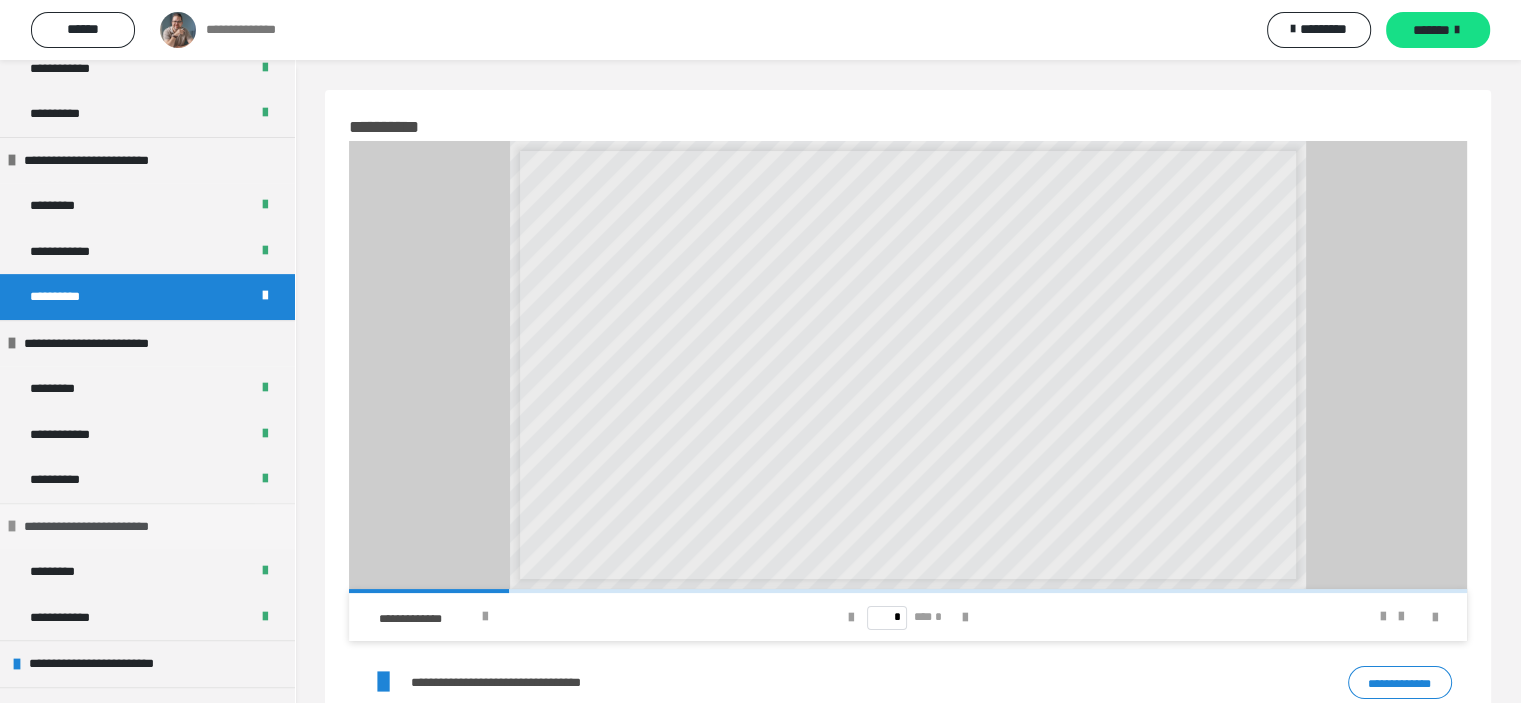 scroll, scrollTop: 732, scrollLeft: 0, axis: vertical 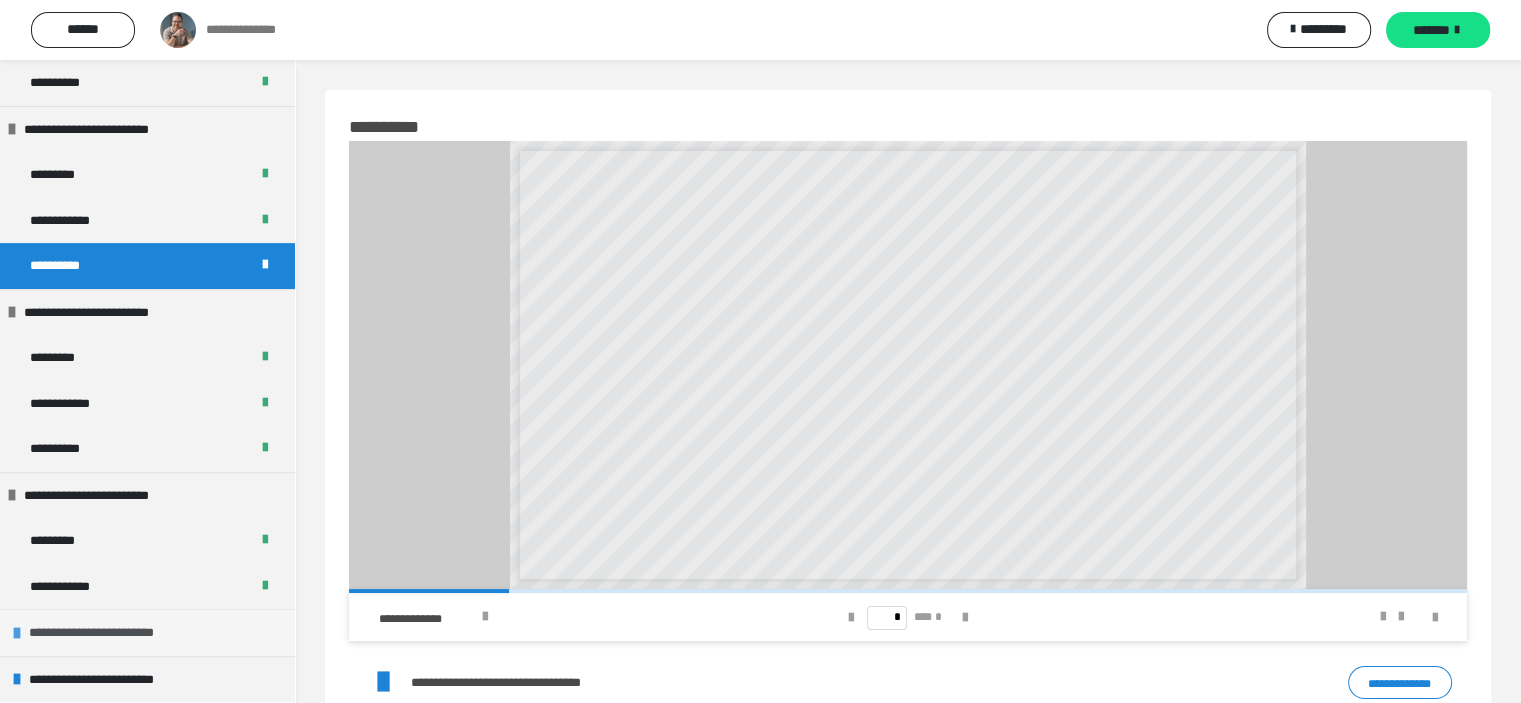 click on "**********" at bounding box center [109, 633] 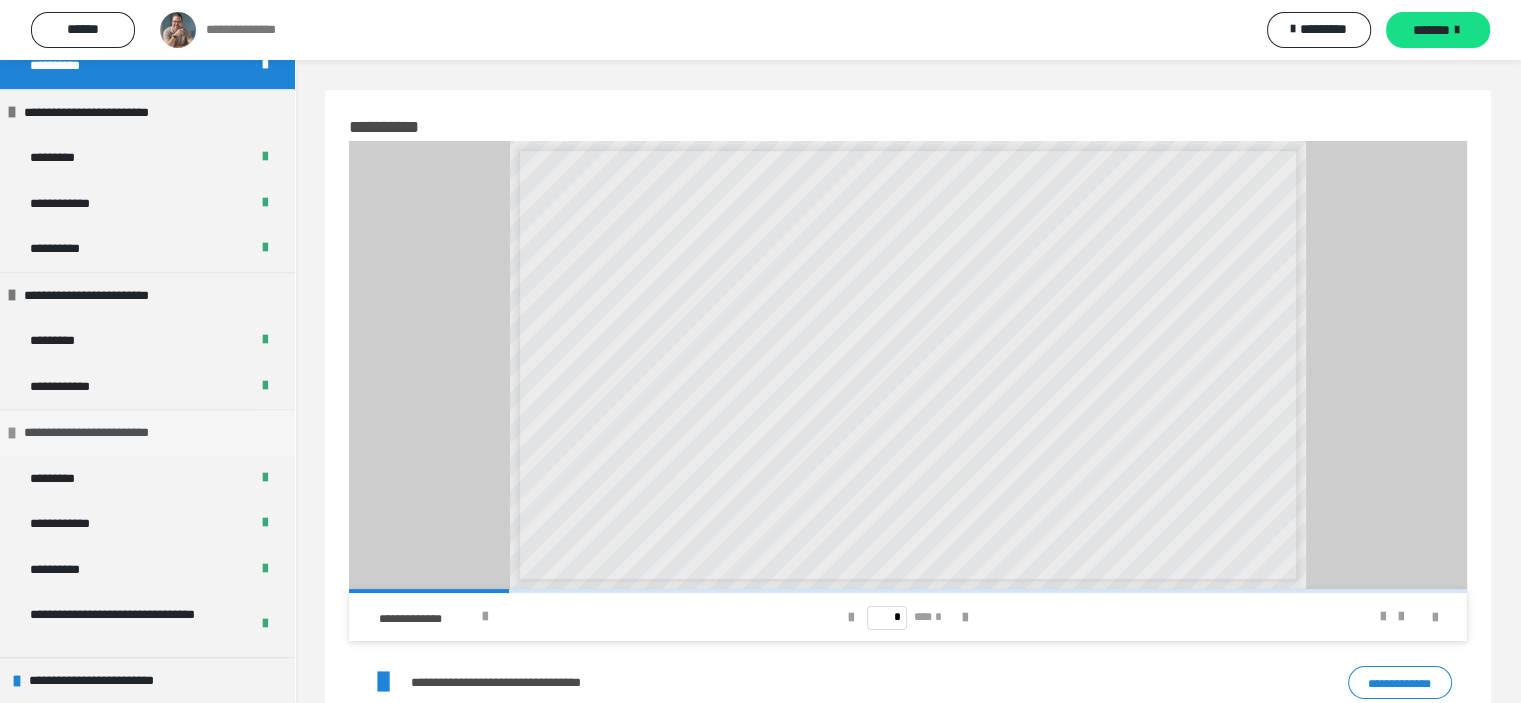 scroll, scrollTop: 934, scrollLeft: 0, axis: vertical 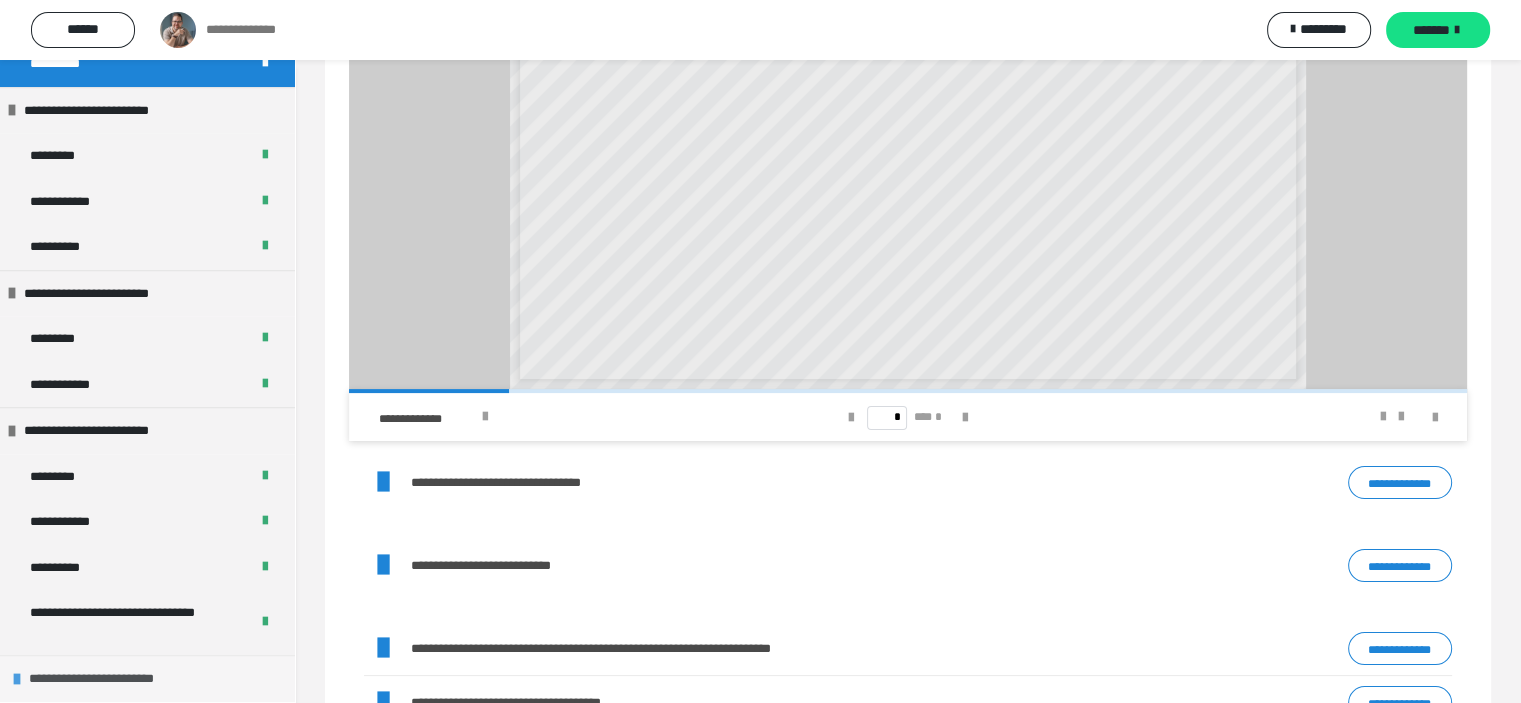click on "**********" at bounding box center [107, 679] 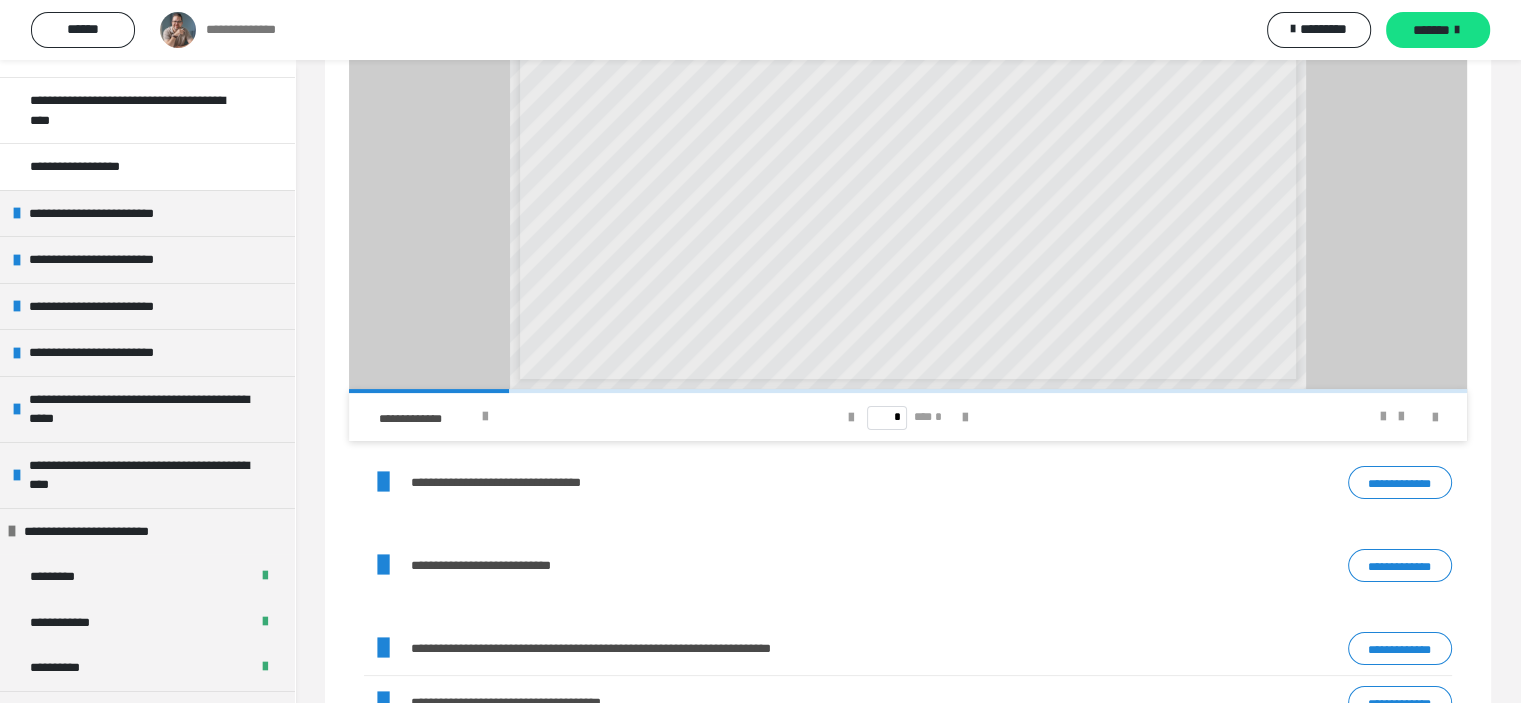 scroll, scrollTop: 116, scrollLeft: 0, axis: vertical 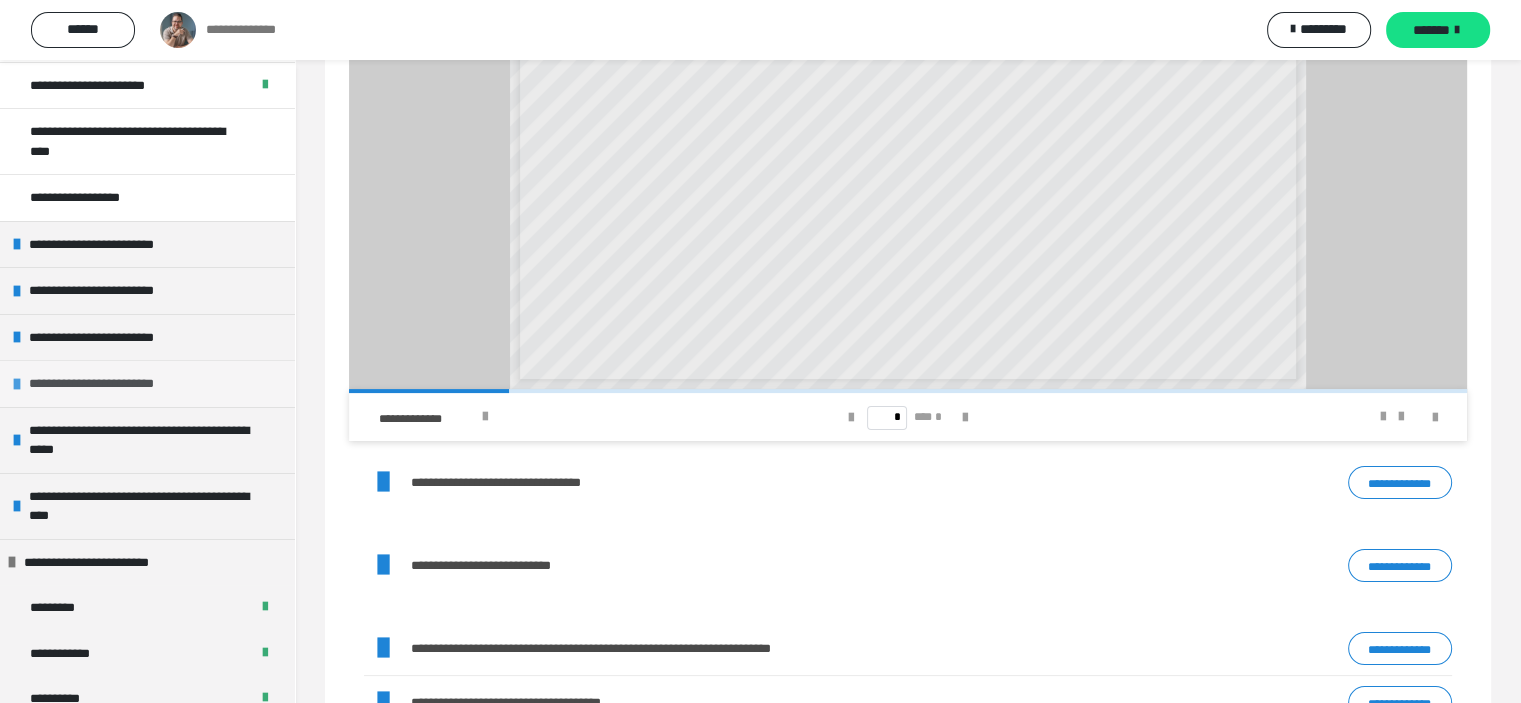 click on "**********" at bounding box center (147, 383) 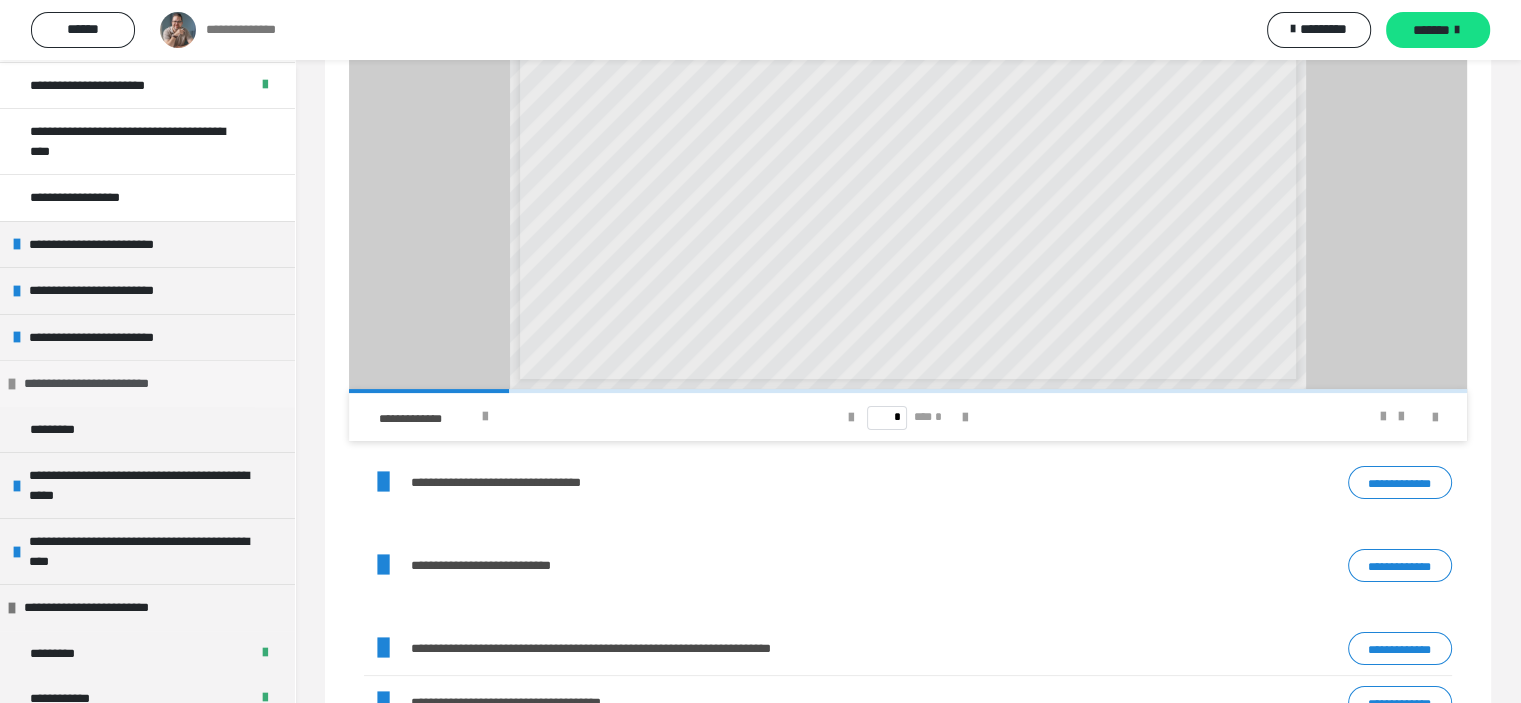 click on "**********" at bounding box center [147, 383] 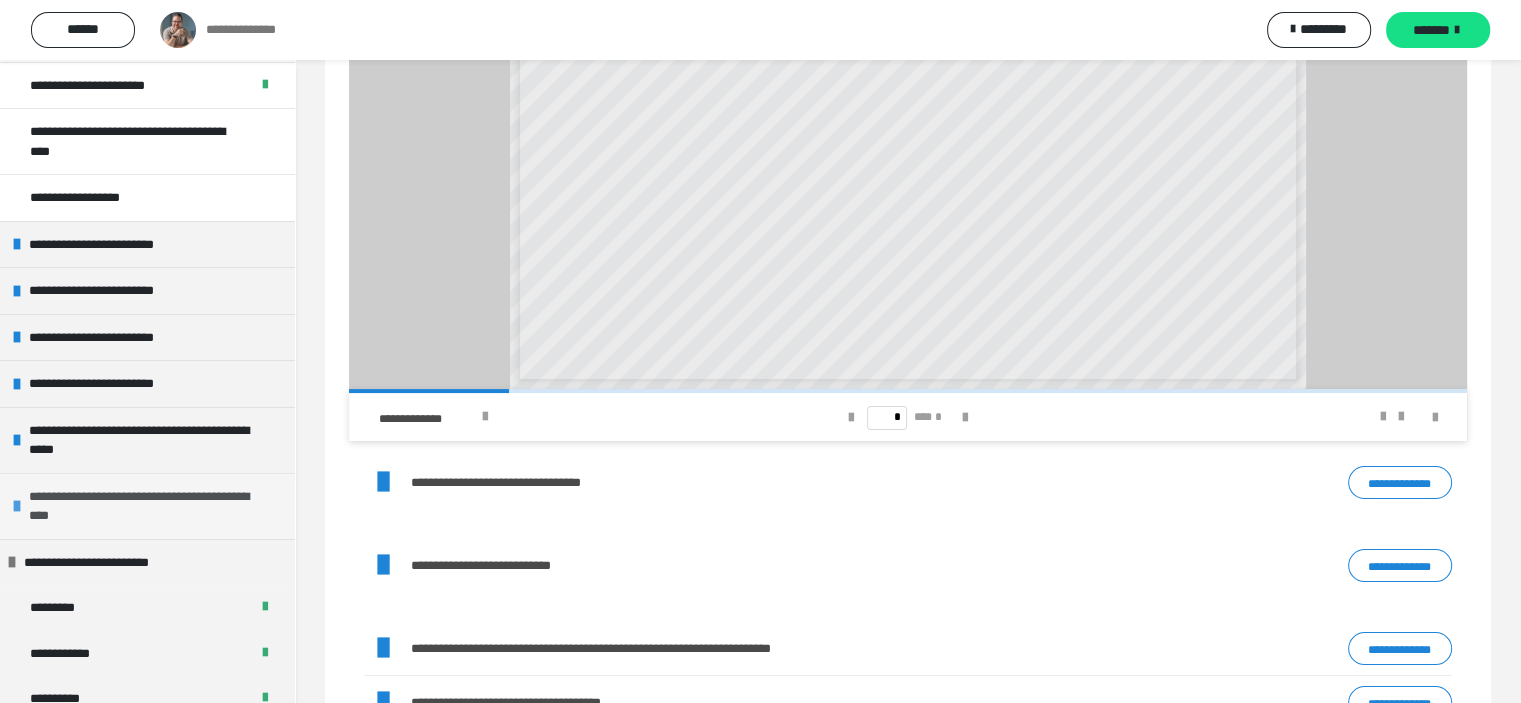 click on "**********" at bounding box center (149, 506) 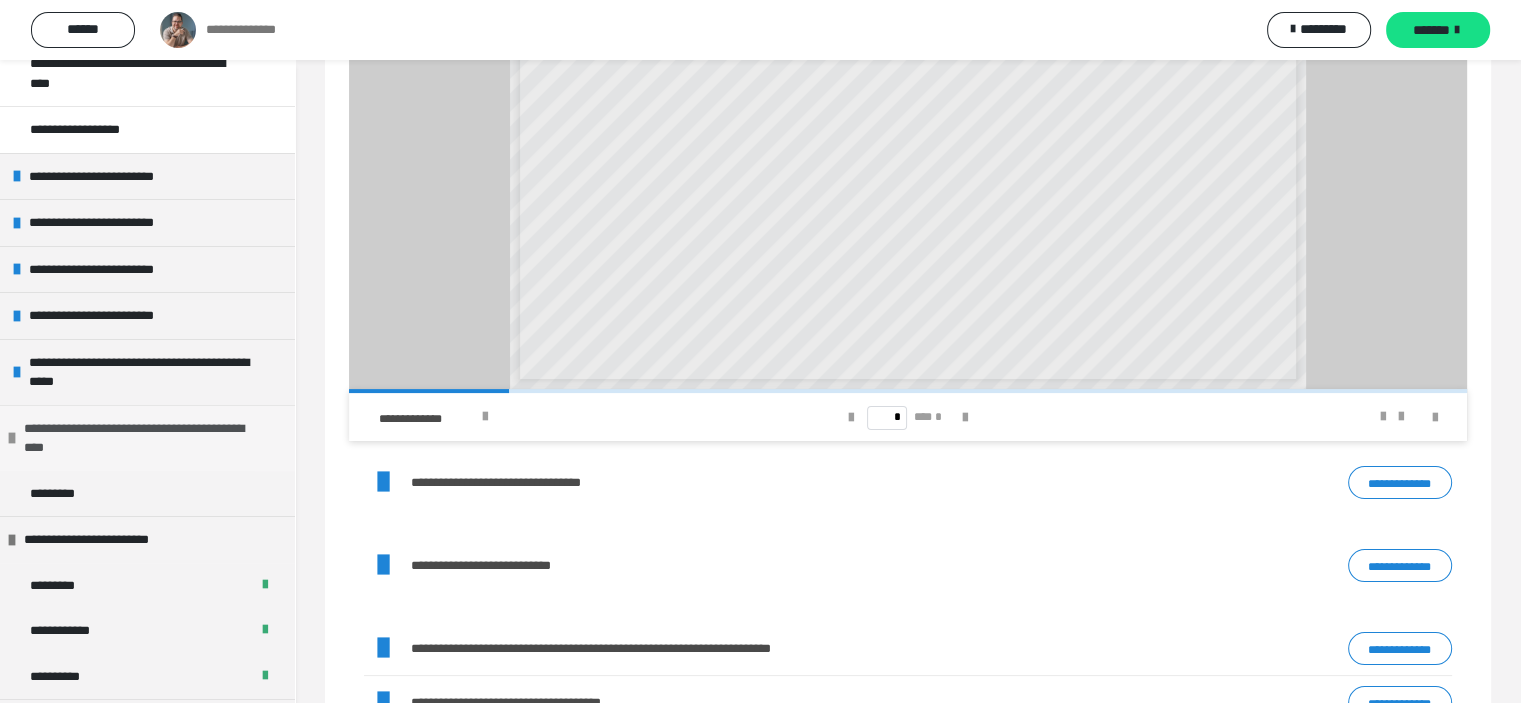 scroll, scrollTop: 216, scrollLeft: 0, axis: vertical 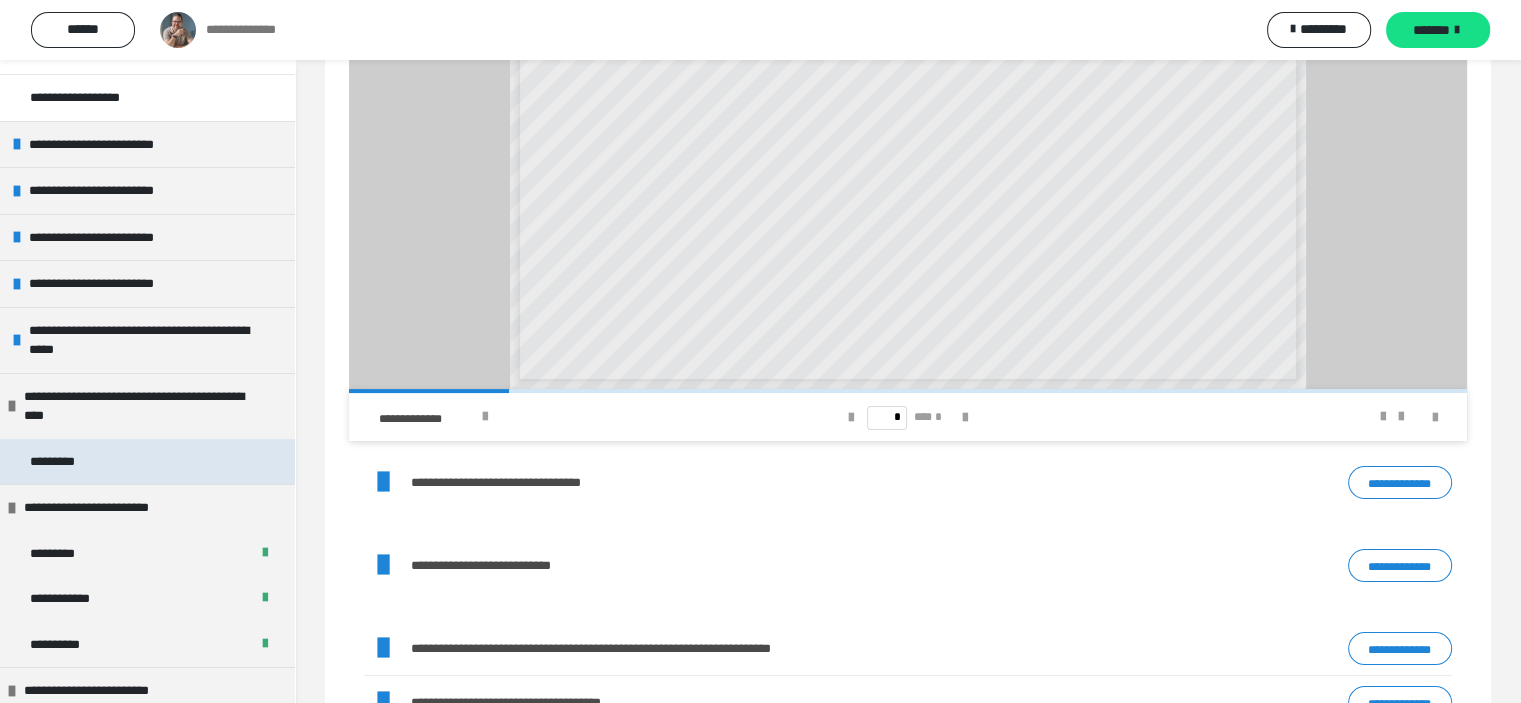 click on "*********" at bounding box center (69, 462) 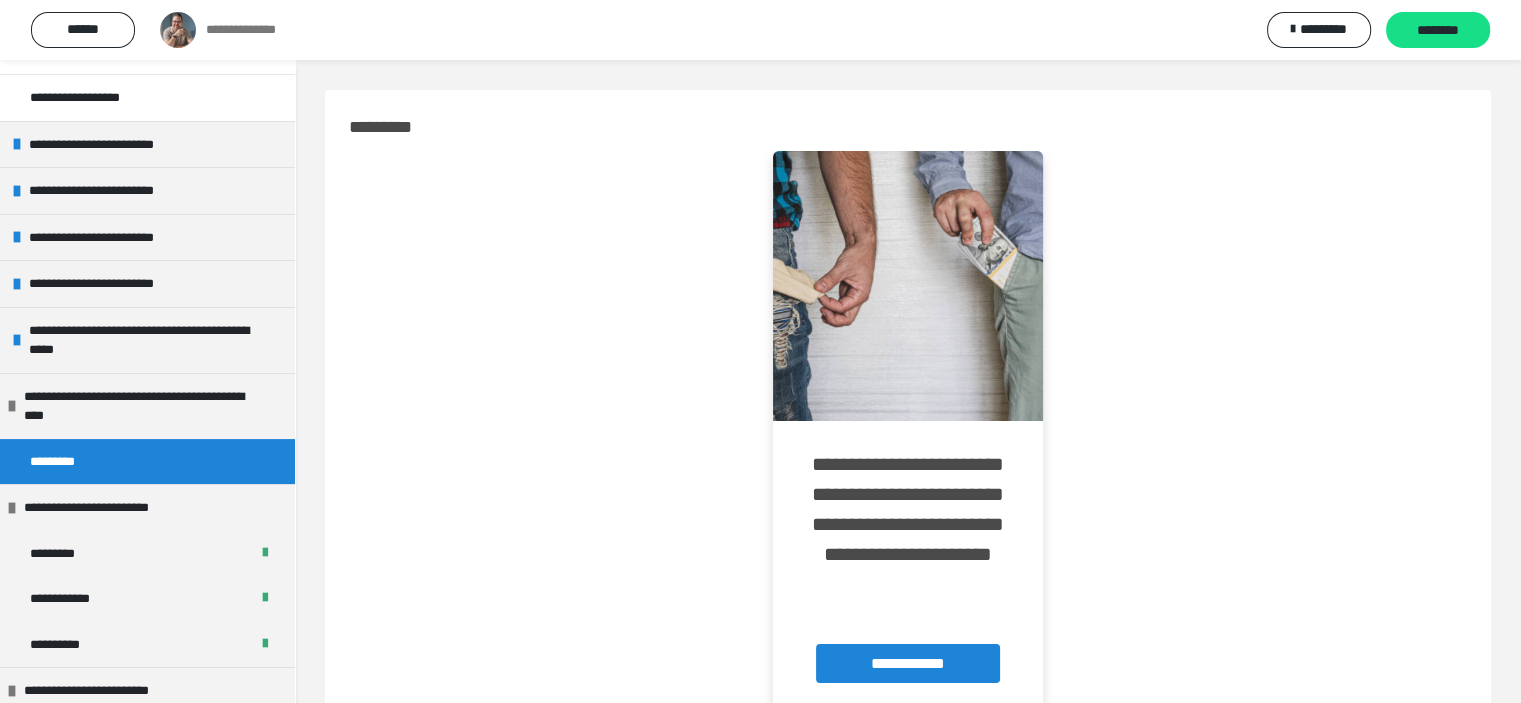 scroll, scrollTop: 81, scrollLeft: 0, axis: vertical 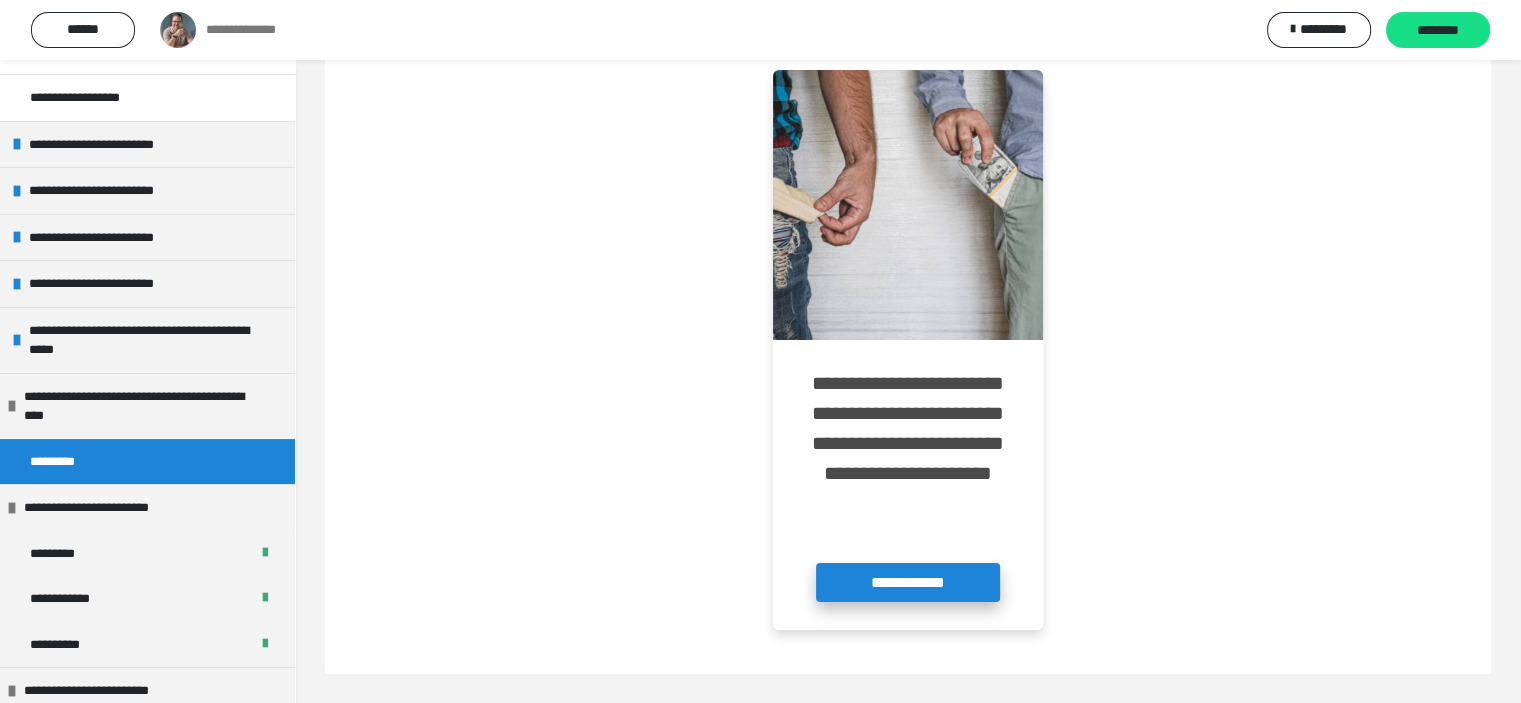 click on "**********" at bounding box center [908, 582] 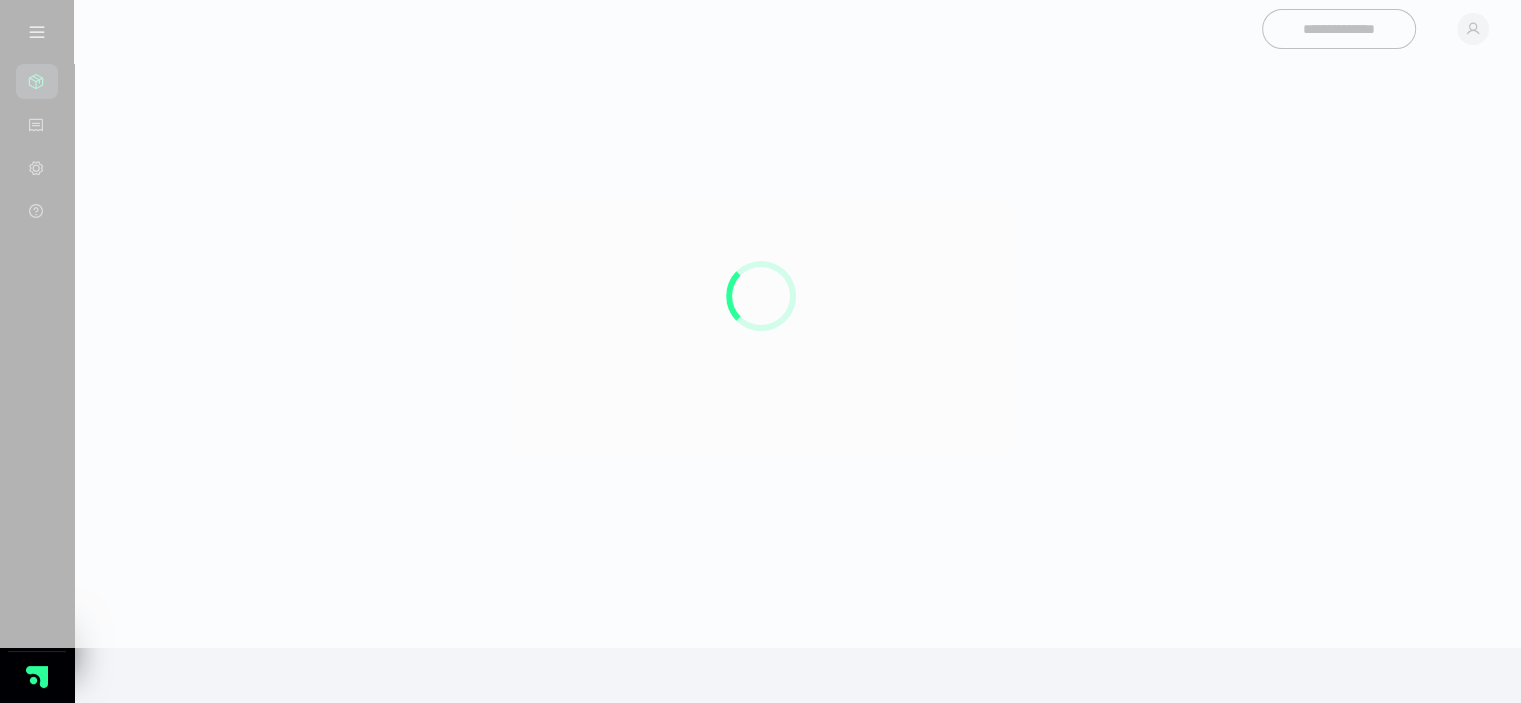 scroll, scrollTop: 0, scrollLeft: 0, axis: both 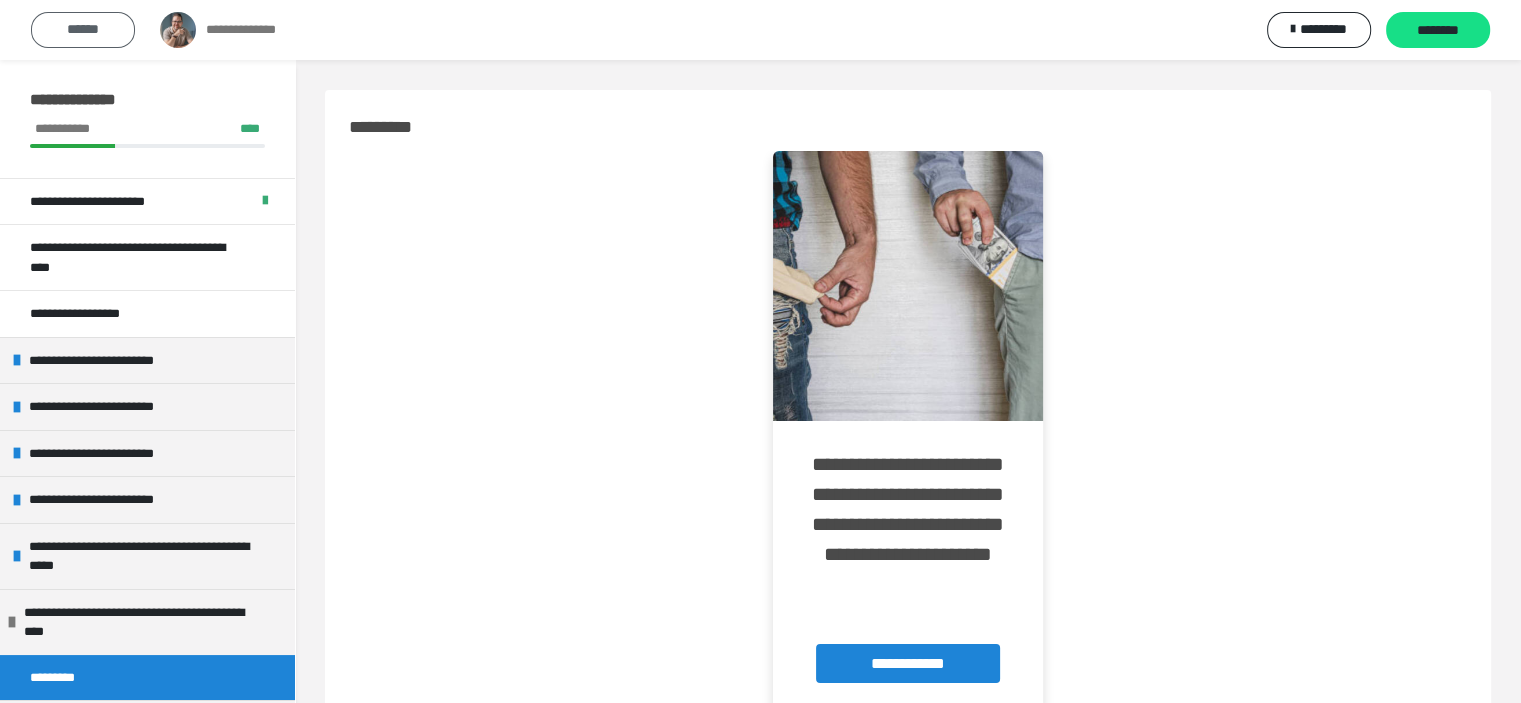 click on "******" at bounding box center [83, 29] 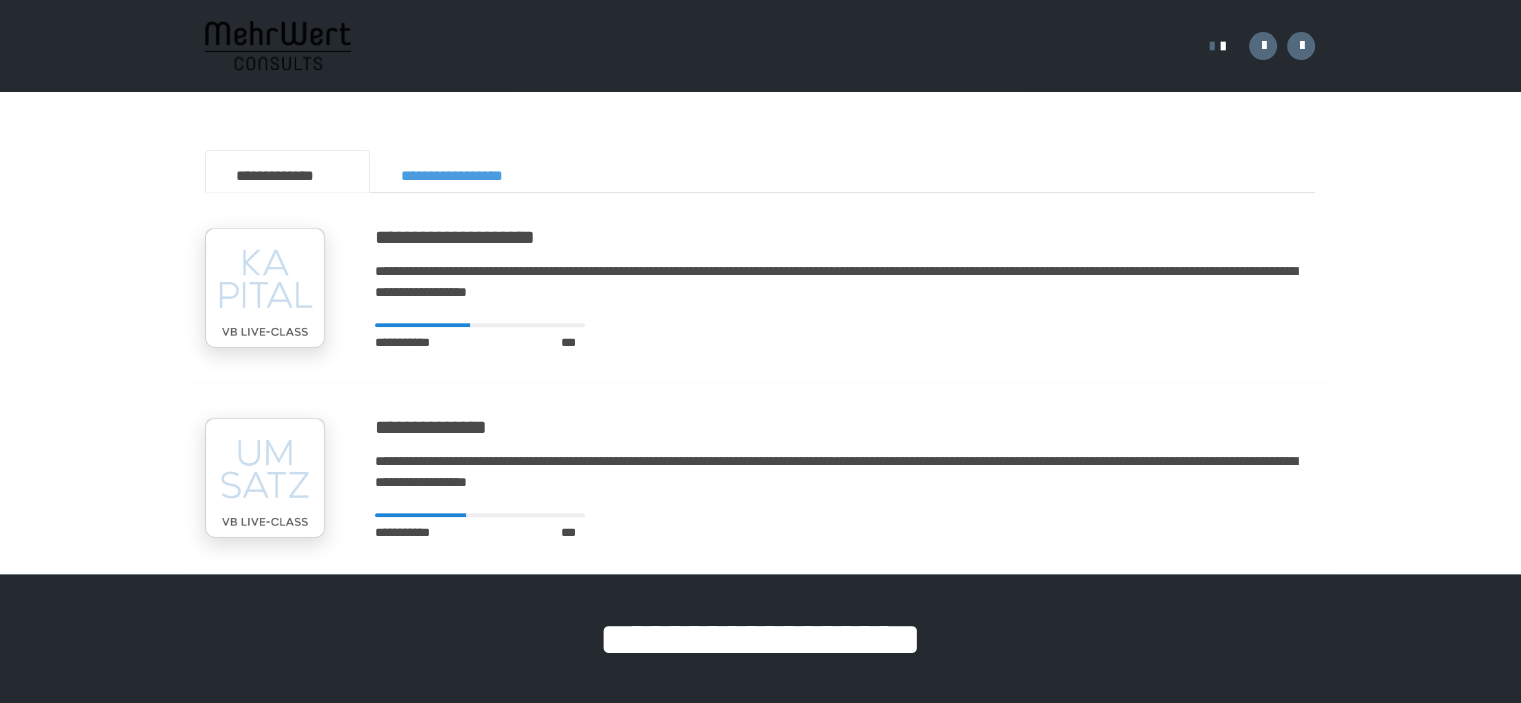scroll, scrollTop: 805, scrollLeft: 0, axis: vertical 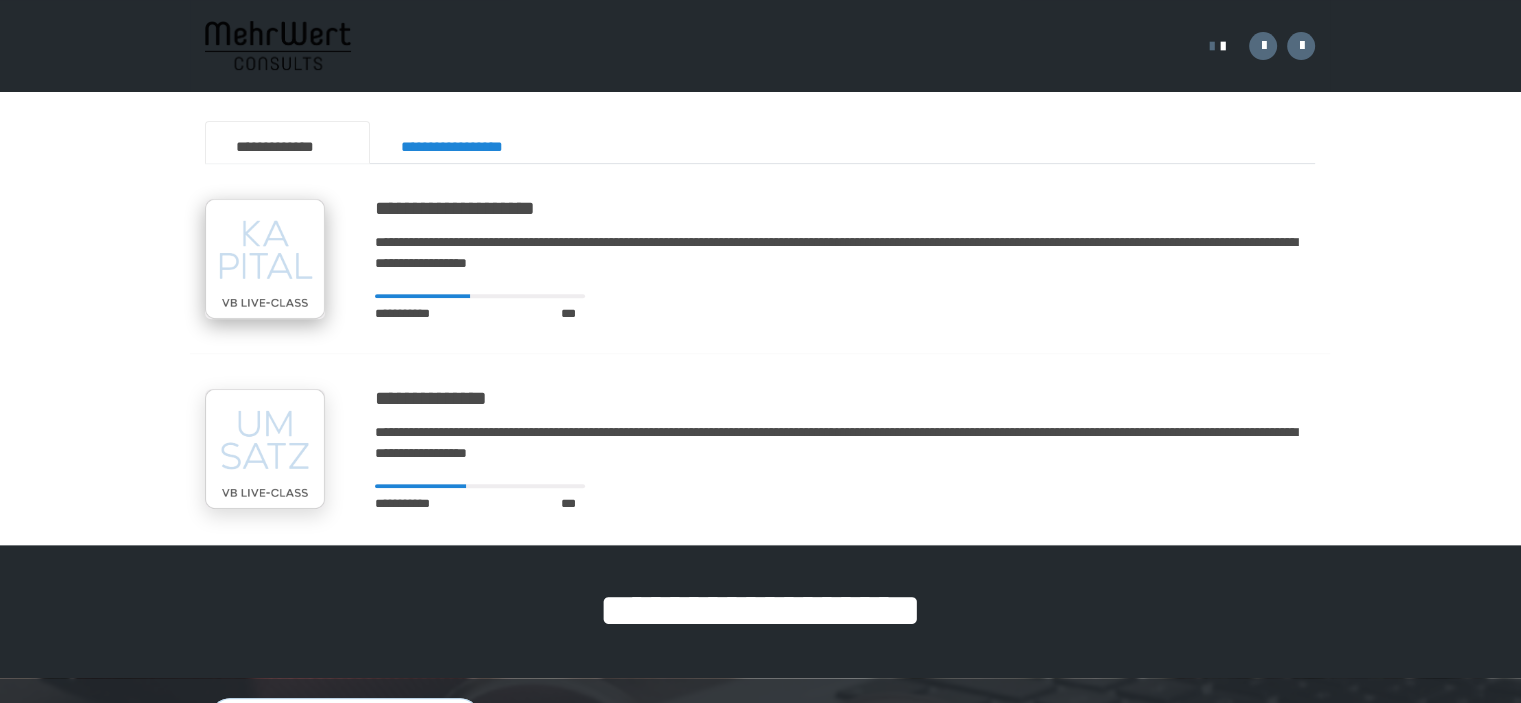click at bounding box center [265, 259] 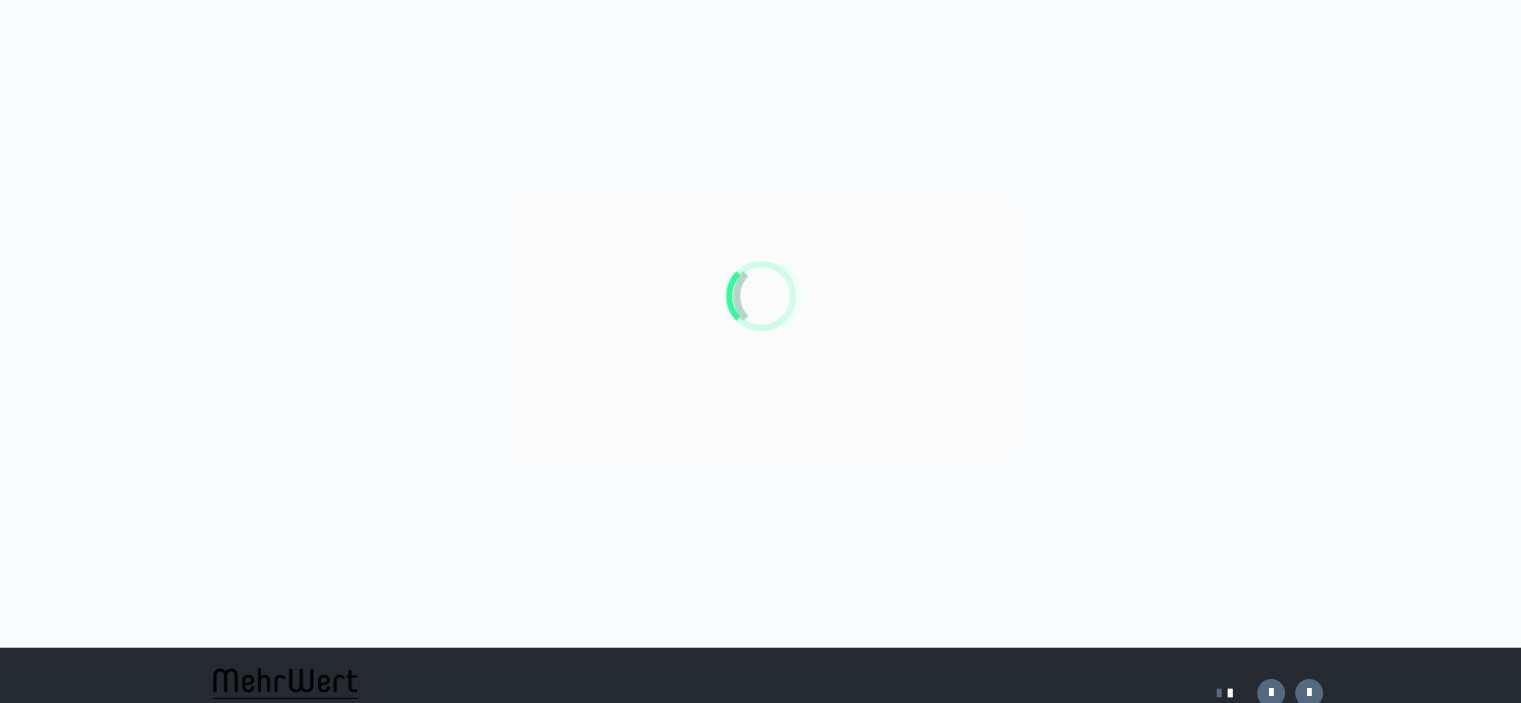 scroll, scrollTop: 0, scrollLeft: 0, axis: both 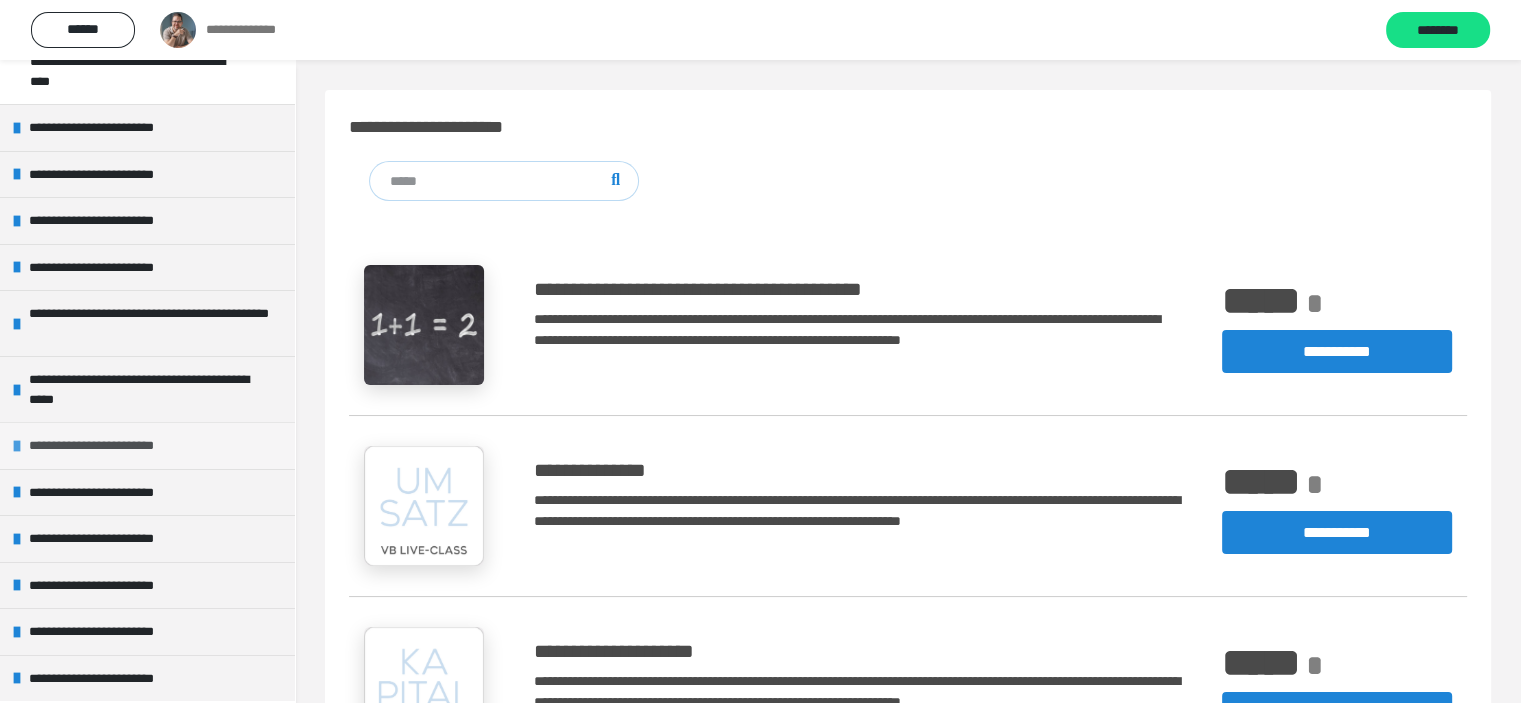 click on "**********" at bounding box center (111, 446) 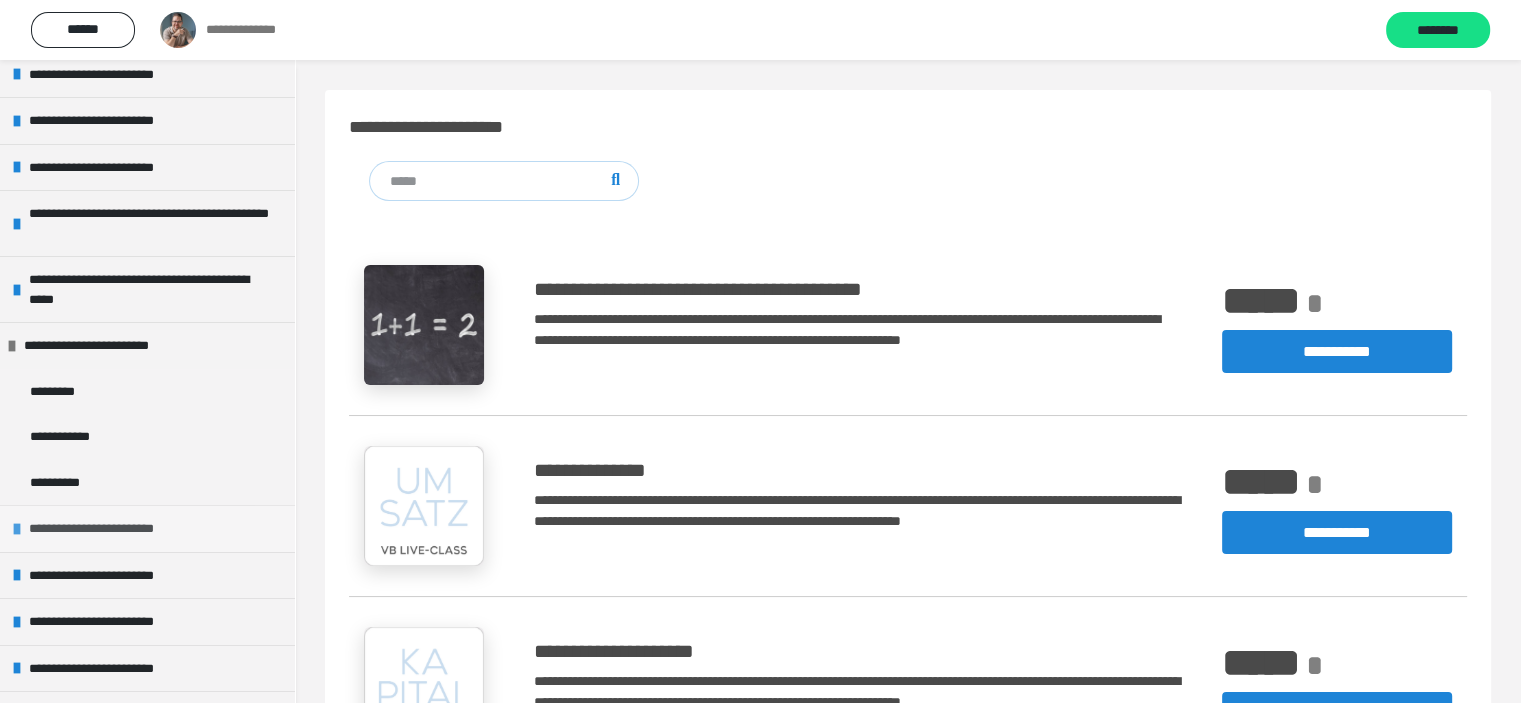 click on "**********" at bounding box center (111, 529) 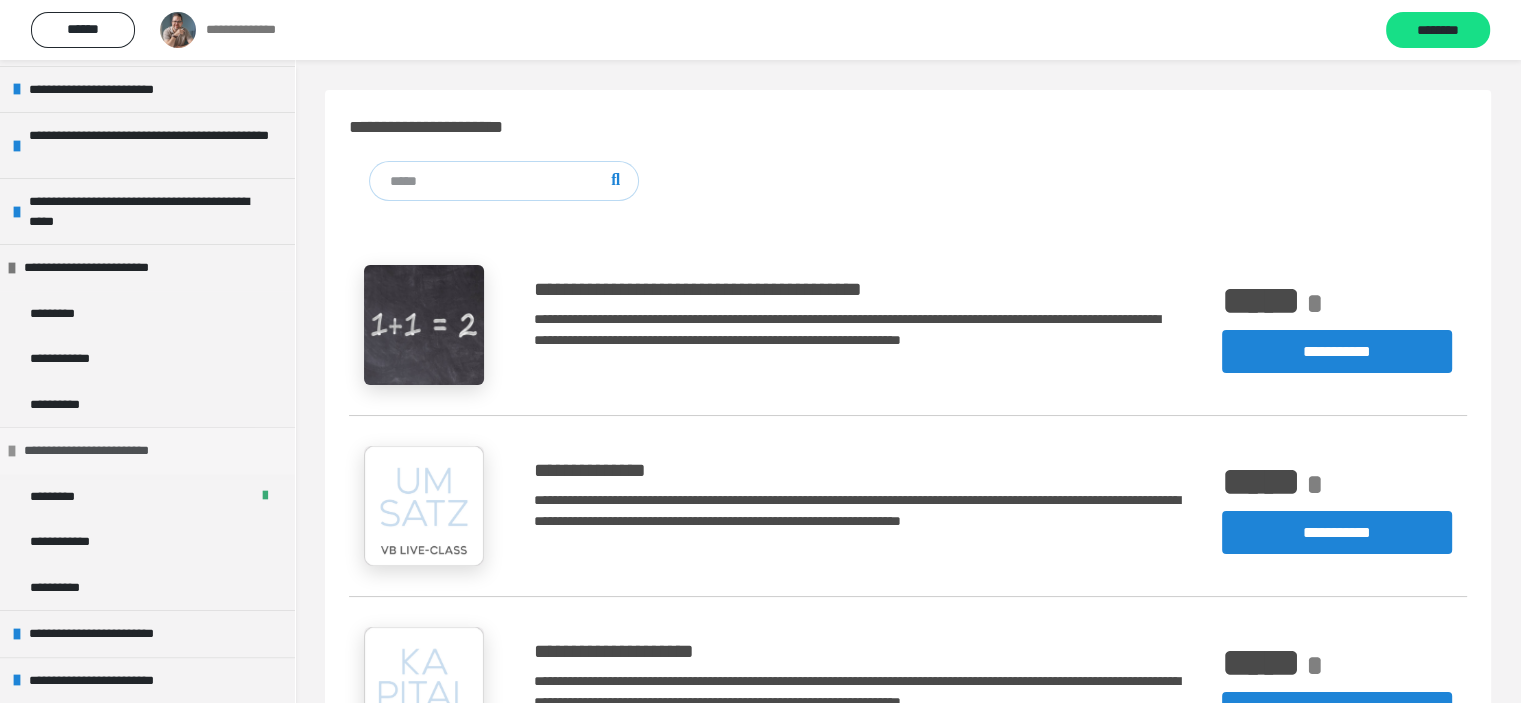 scroll, scrollTop: 459, scrollLeft: 0, axis: vertical 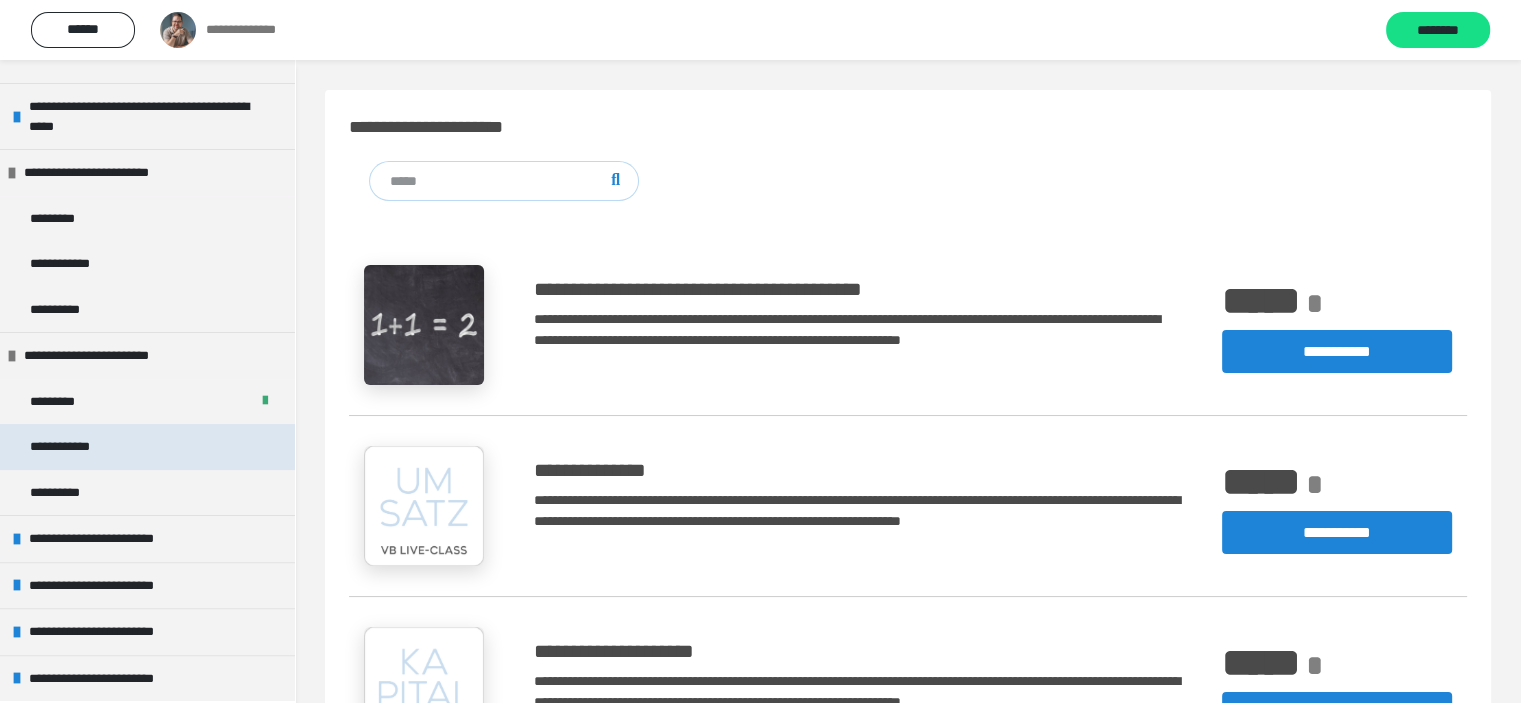 click on "**********" at bounding box center [75, 447] 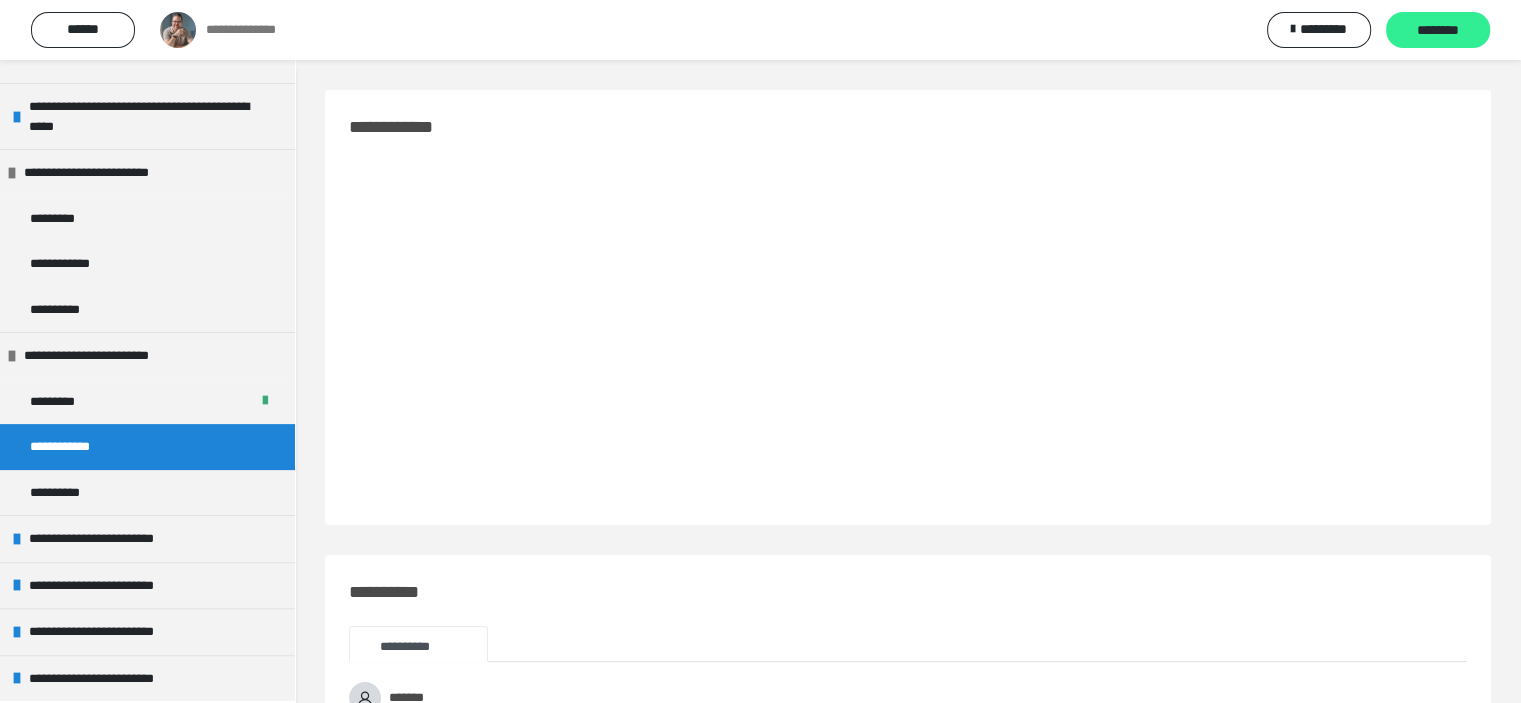 click on "********" at bounding box center (1438, 31) 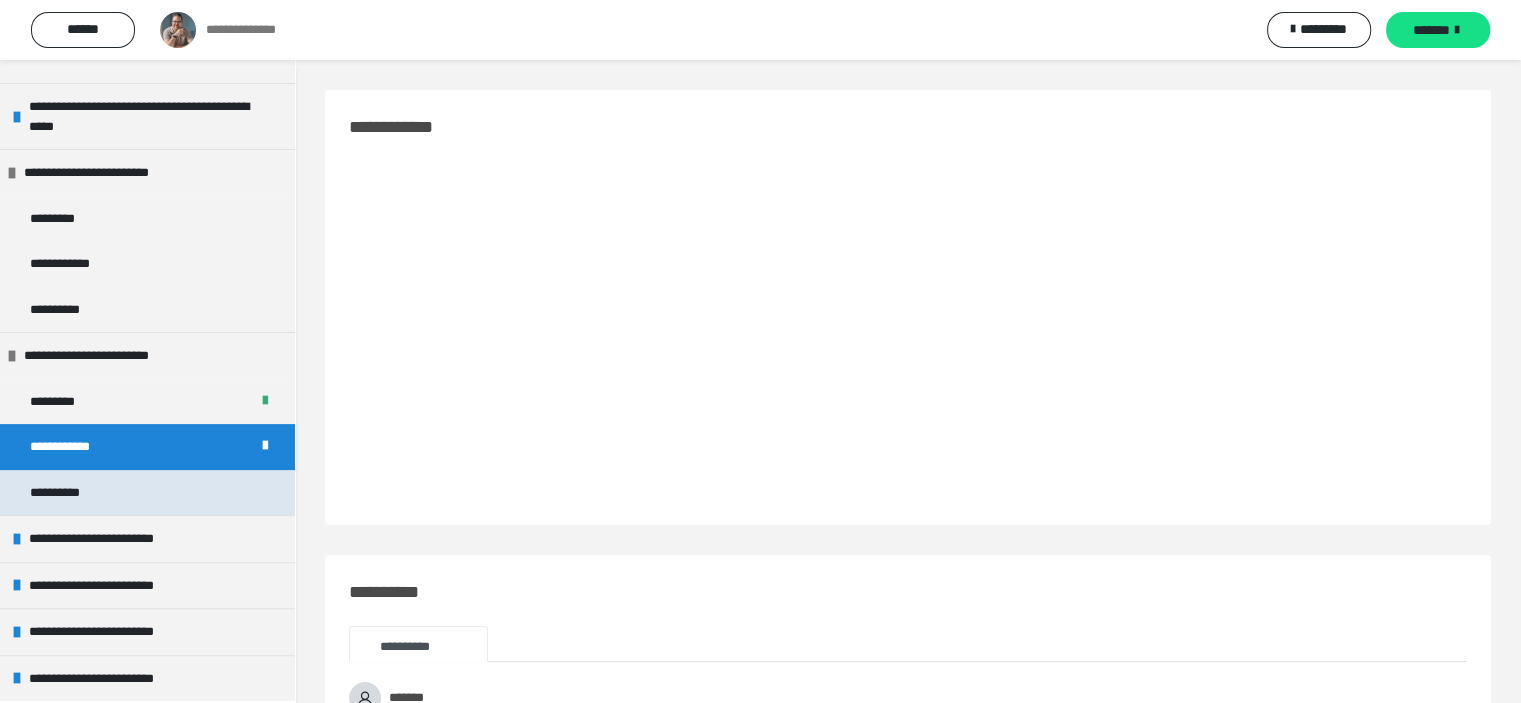 click on "**********" at bounding box center (147, 493) 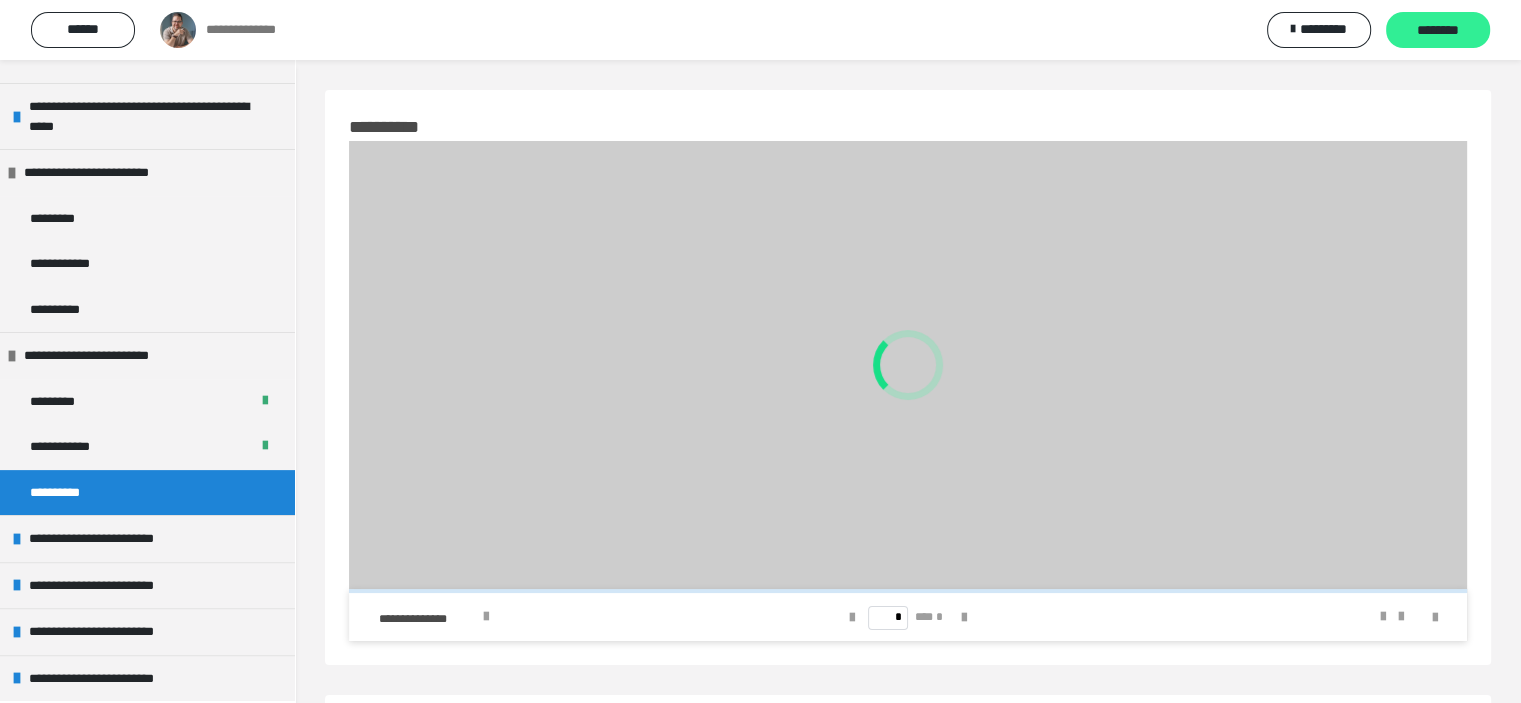 click on "********" at bounding box center [1438, 31] 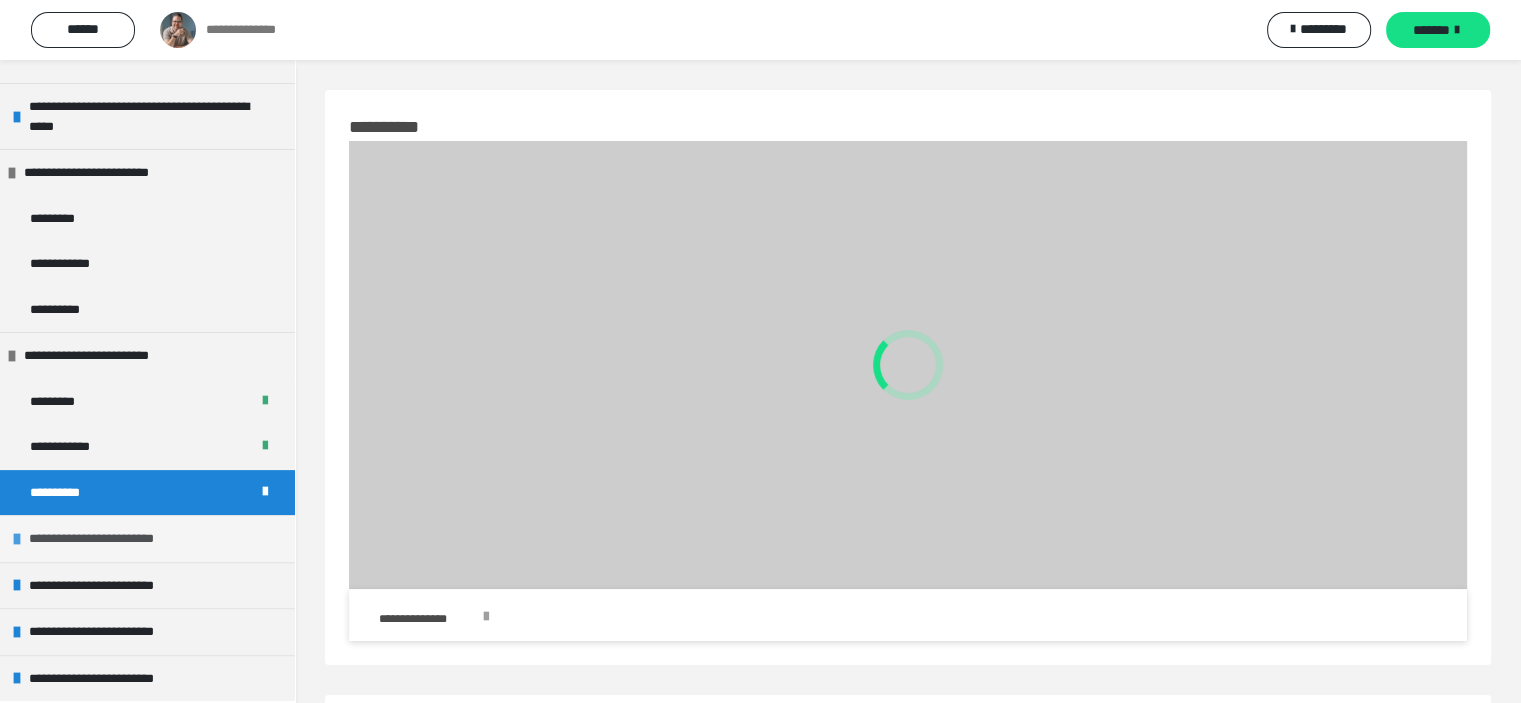 click on "**********" at bounding box center (111, 539) 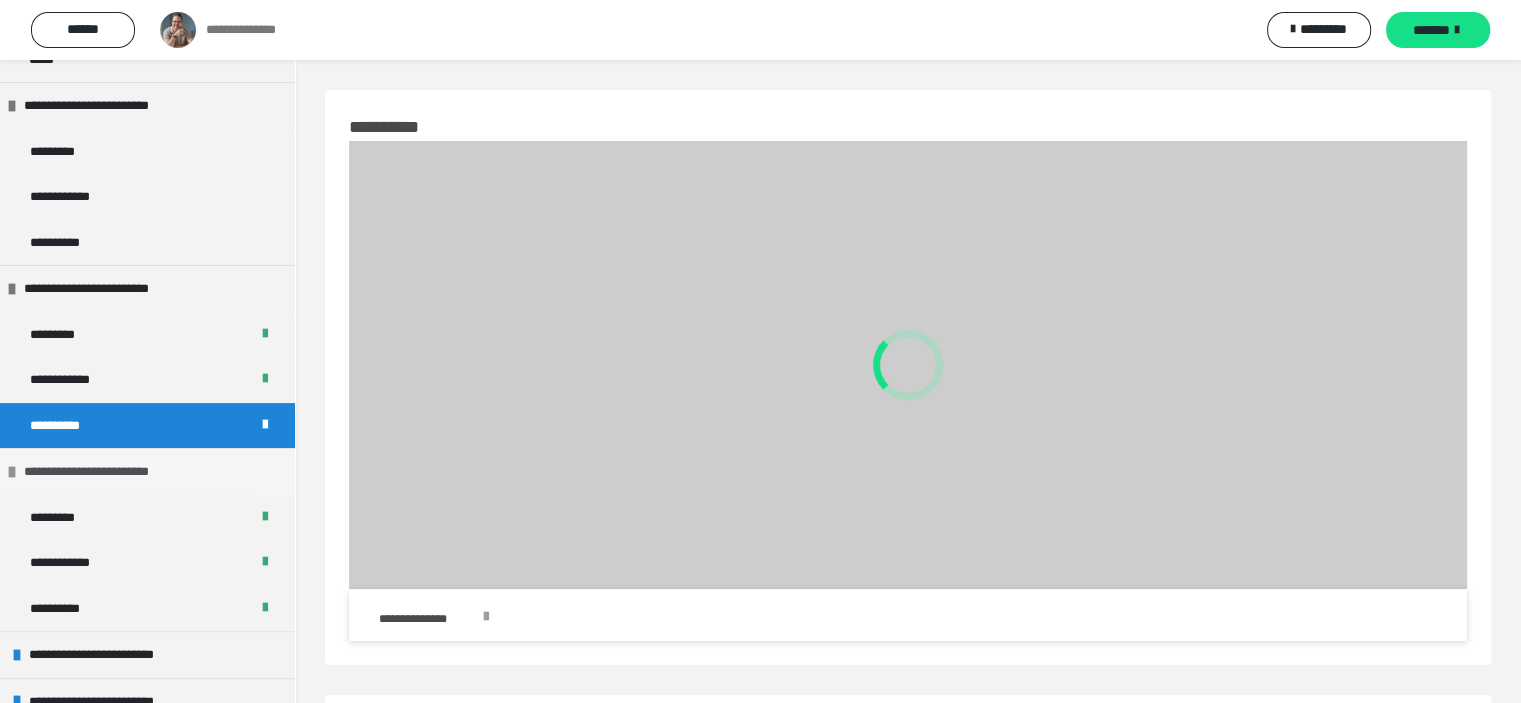 scroll, scrollTop: 596, scrollLeft: 0, axis: vertical 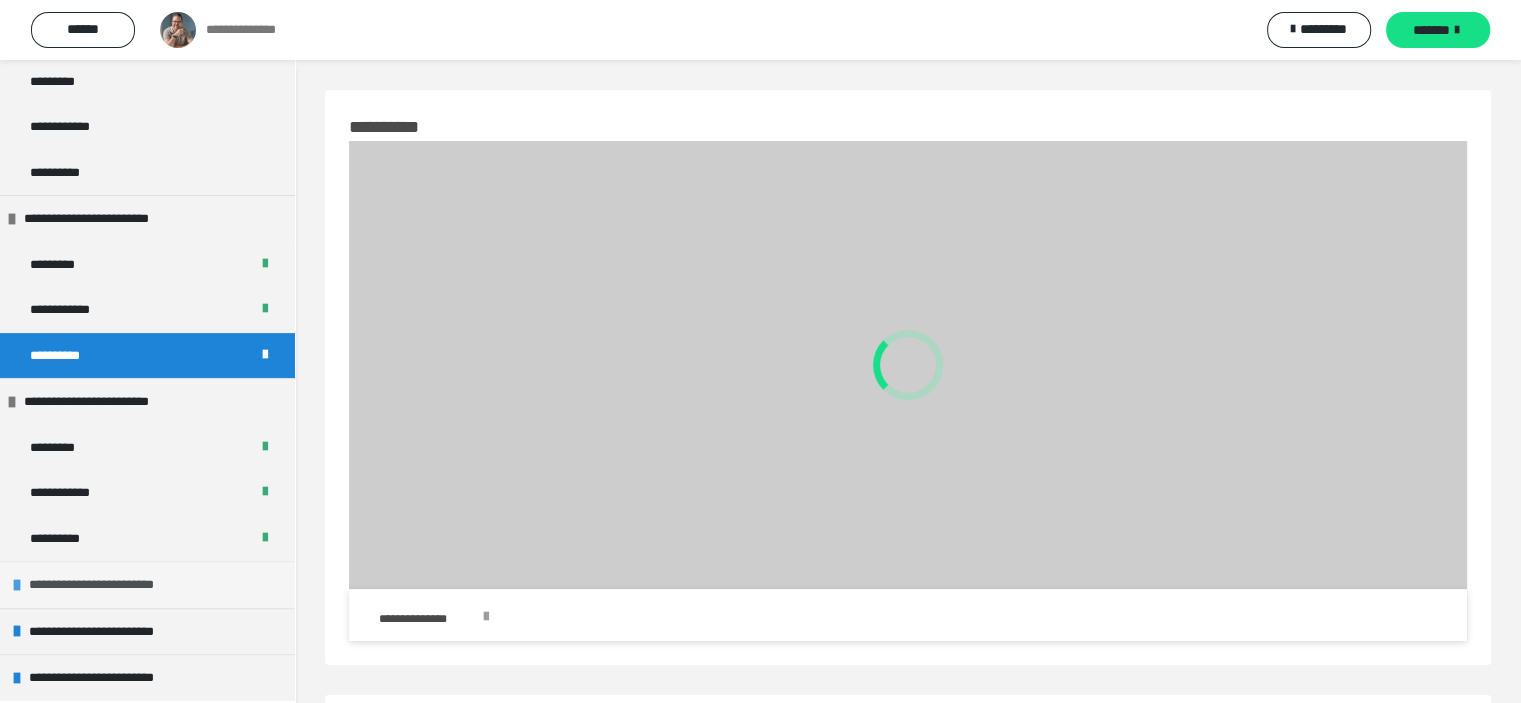 click on "**********" at bounding box center [110, 585] 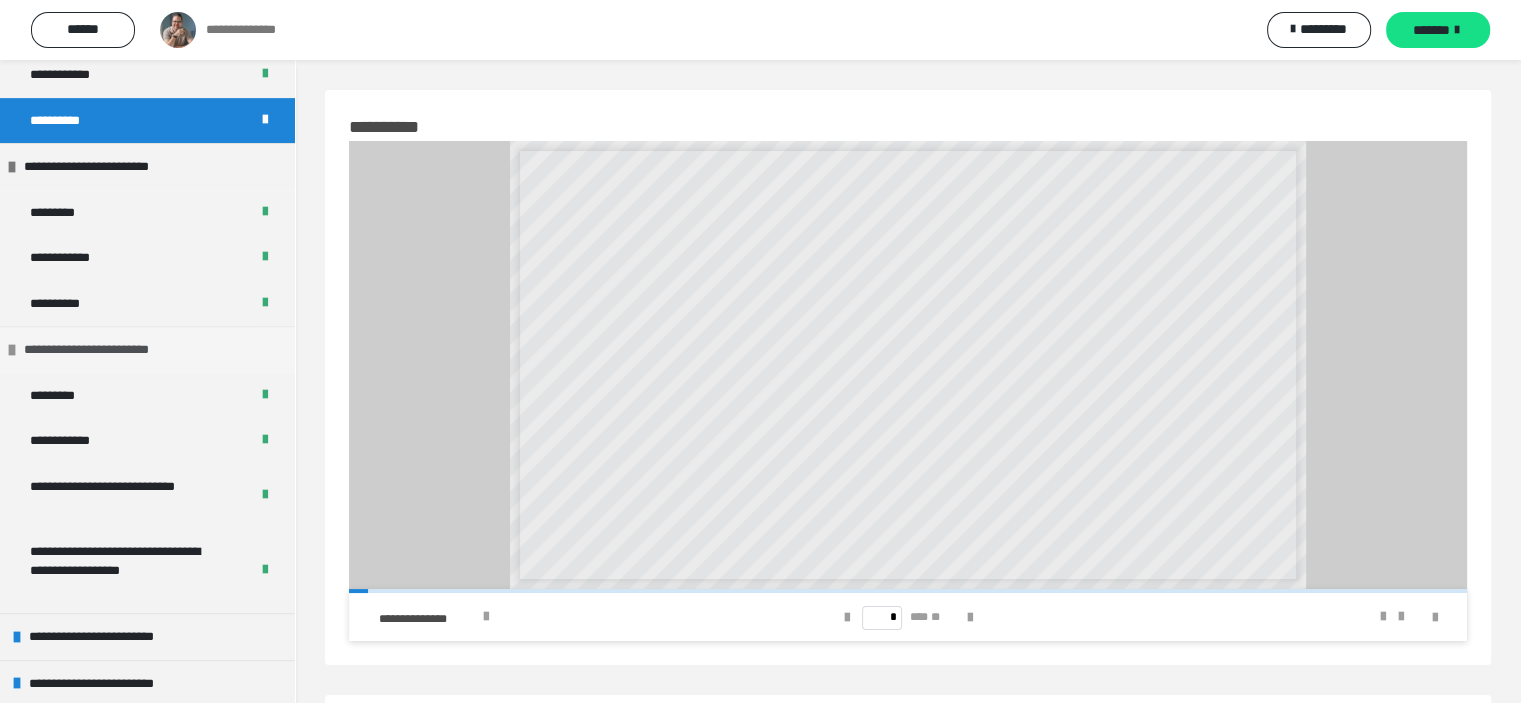 scroll, scrollTop: 836, scrollLeft: 0, axis: vertical 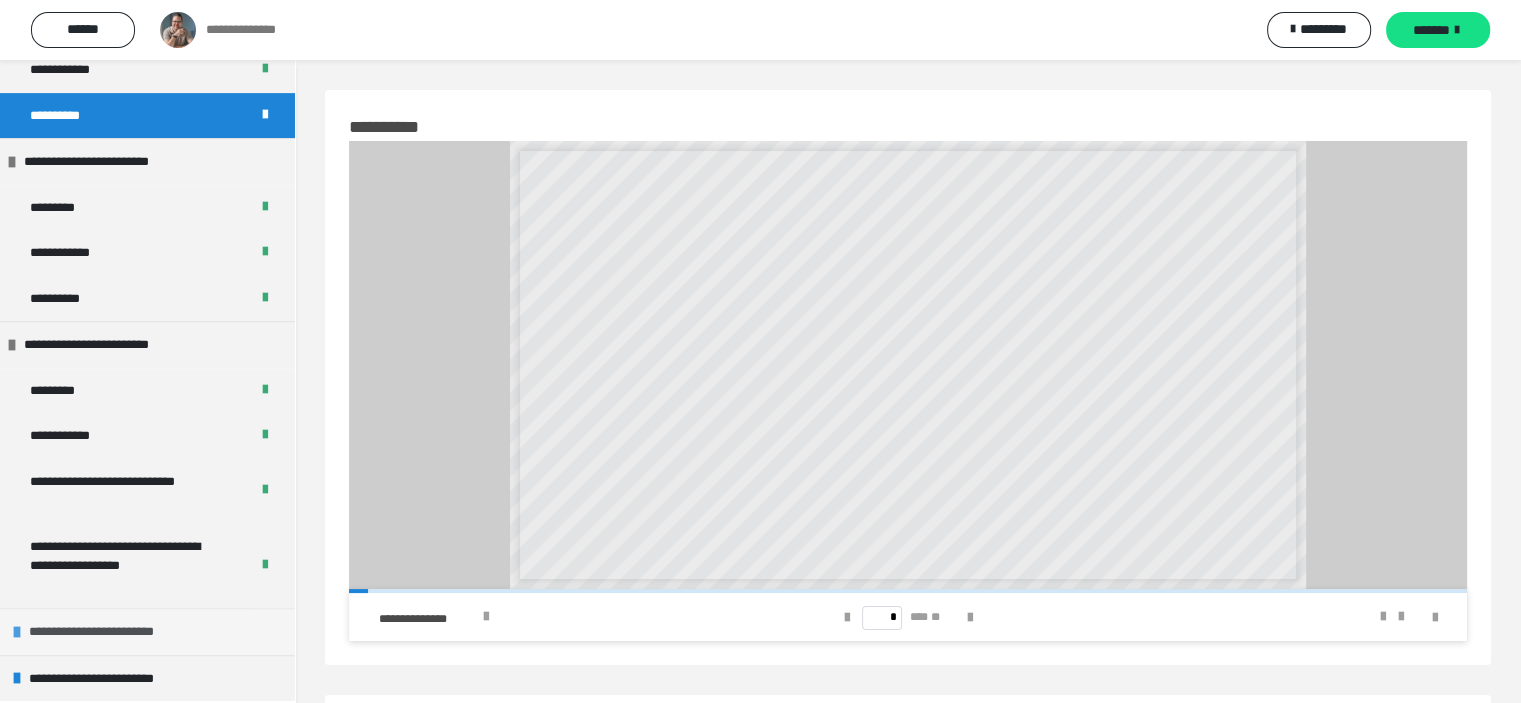 click on "**********" at bounding box center [111, 632] 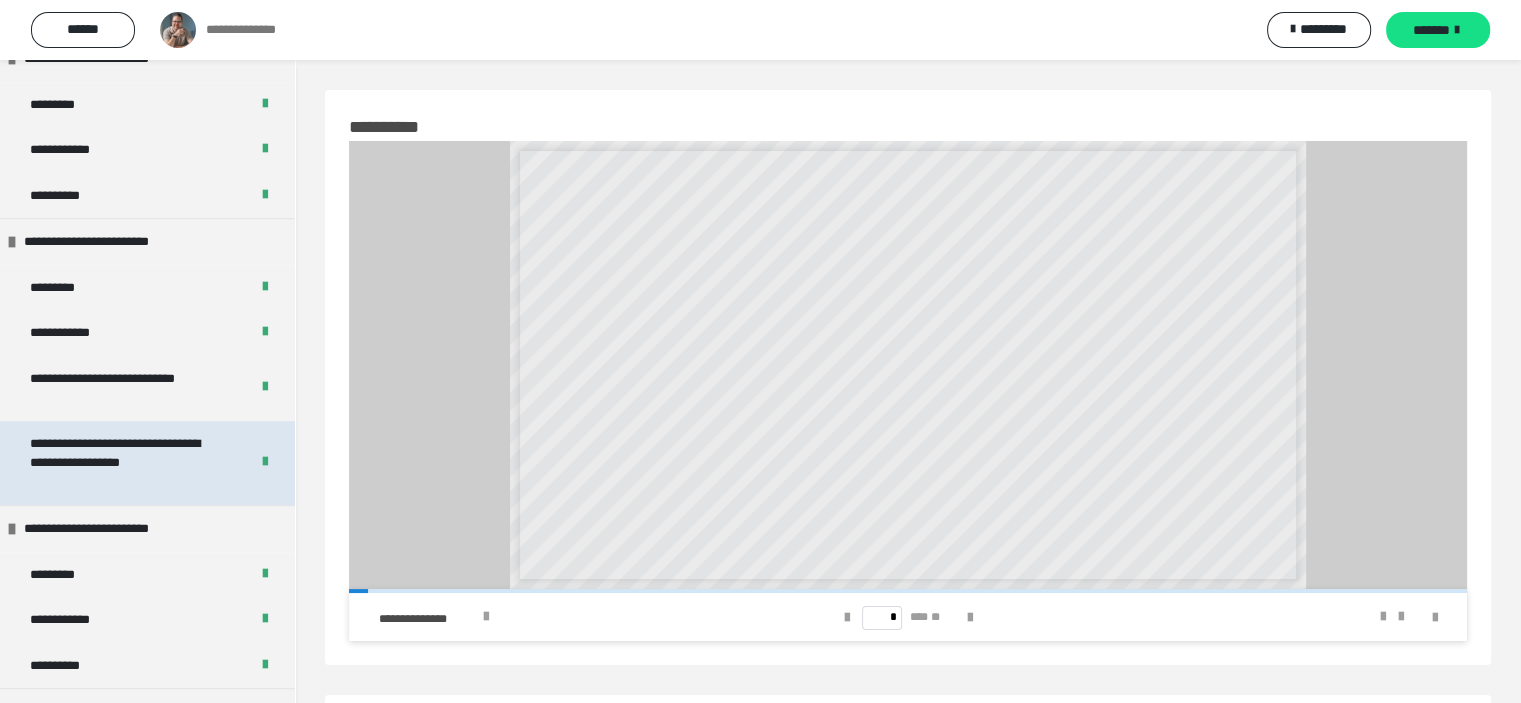 scroll, scrollTop: 972, scrollLeft: 0, axis: vertical 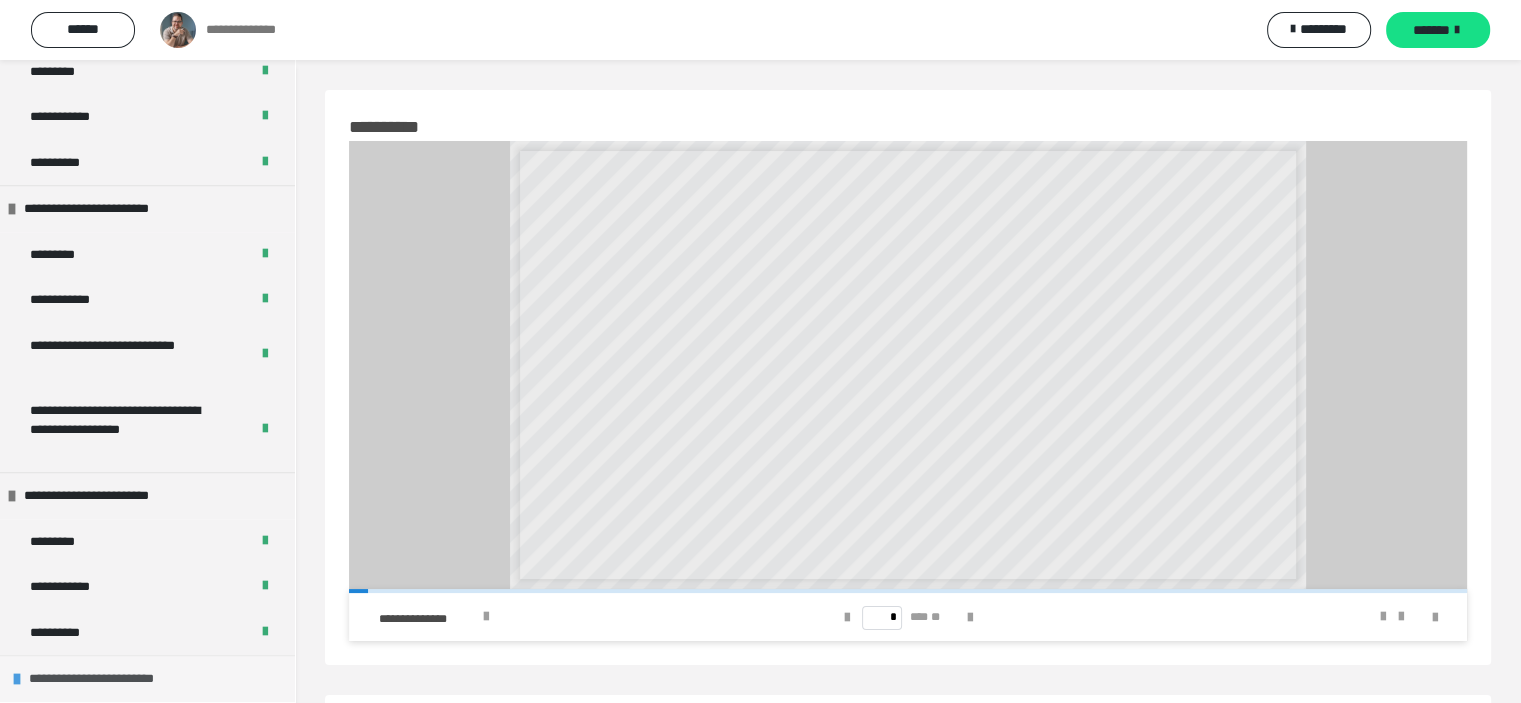 click on "**********" at bounding box center [110, 679] 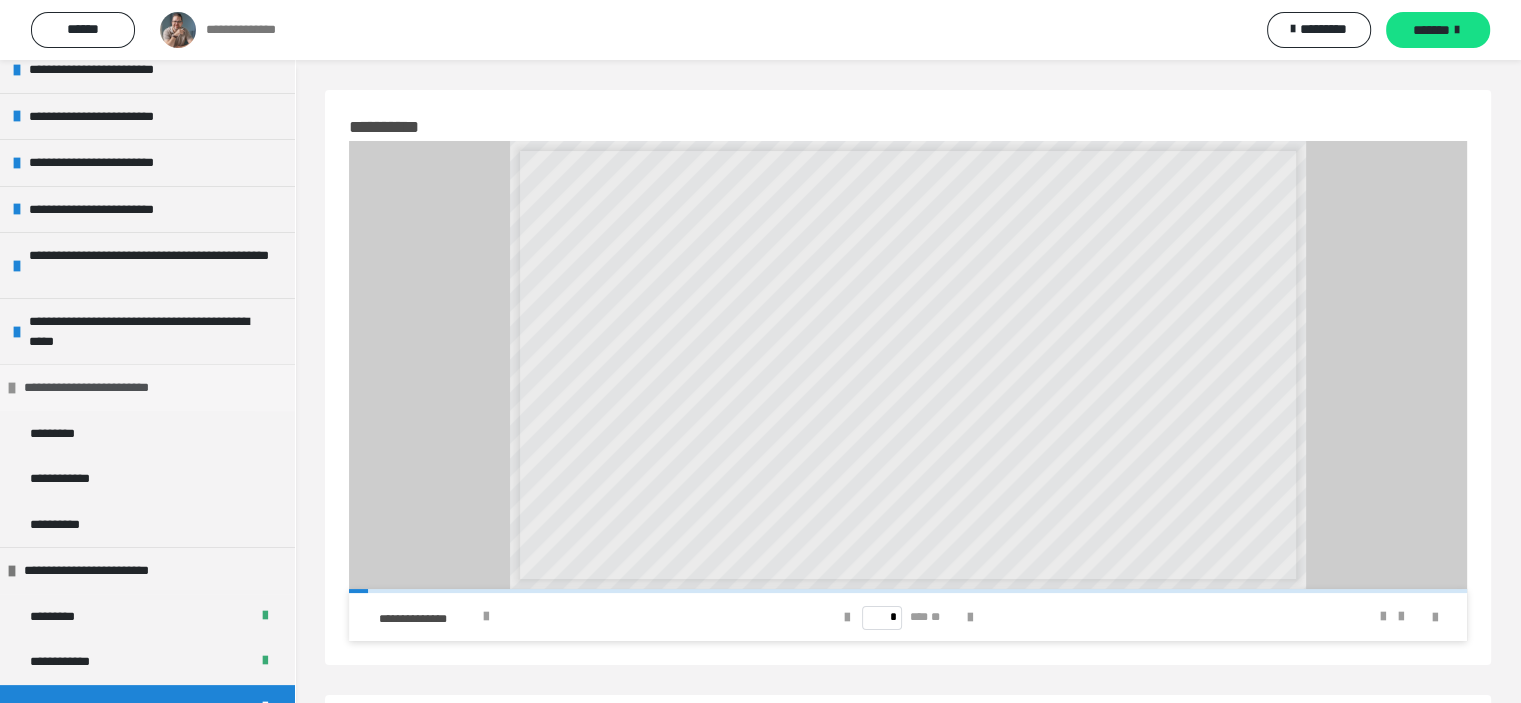 scroll, scrollTop: 209, scrollLeft: 0, axis: vertical 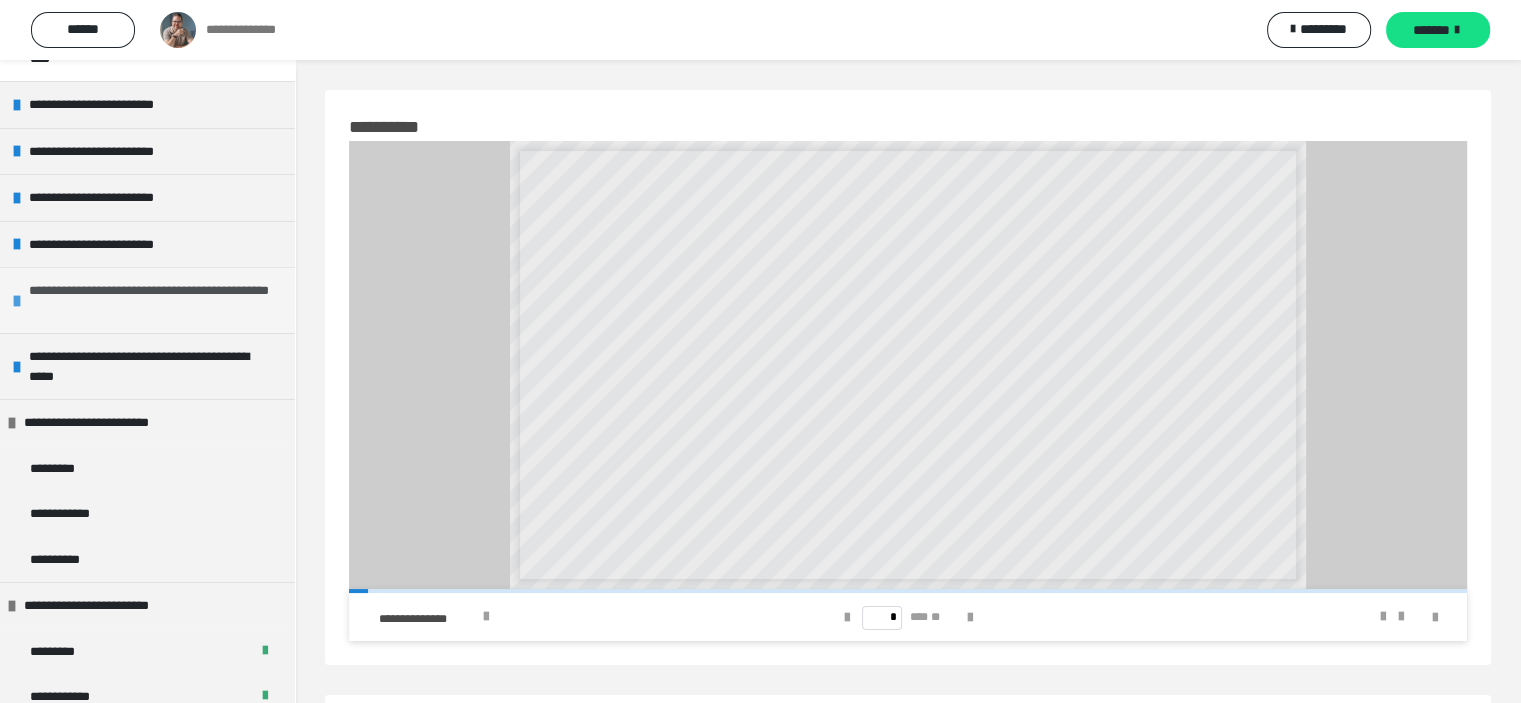 click on "**********" at bounding box center [149, 300] 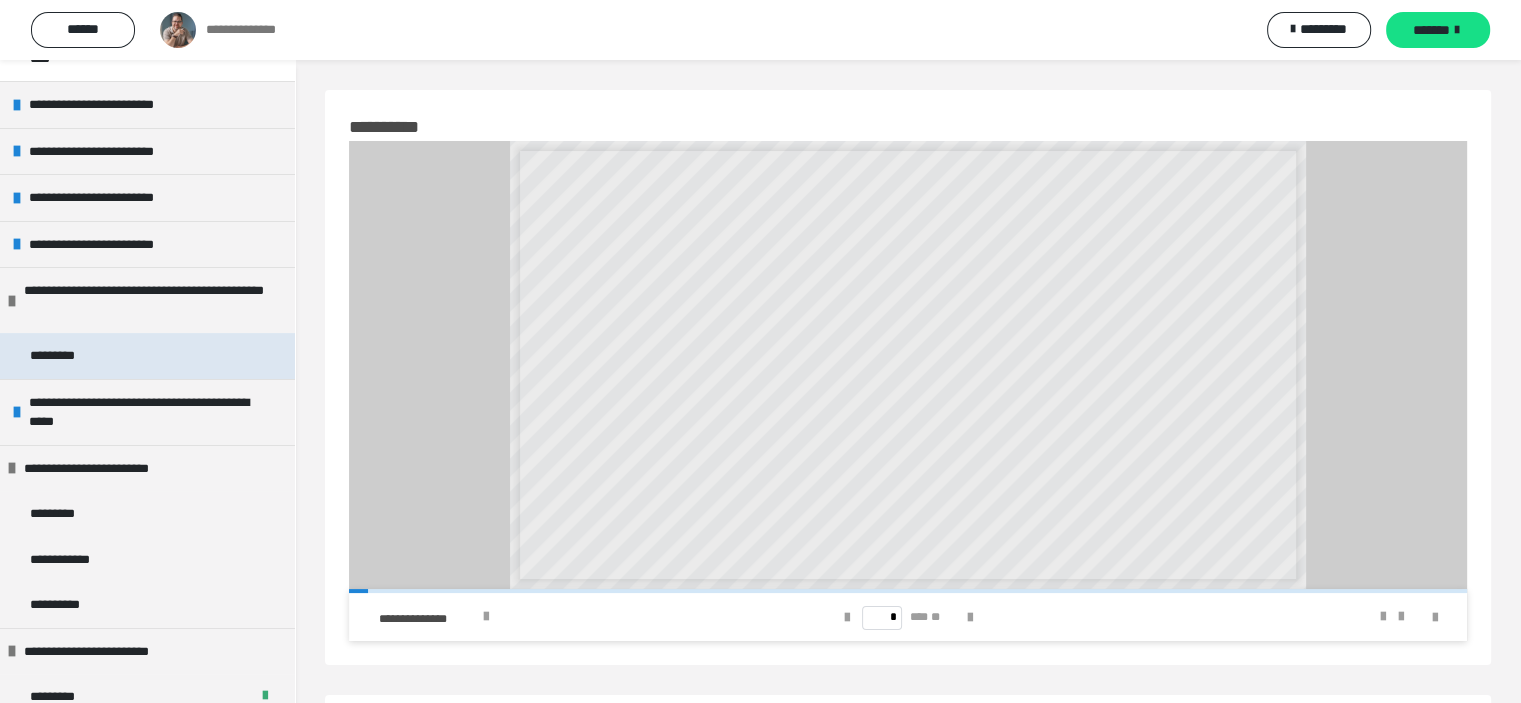click on "*********" at bounding box center (69, 356) 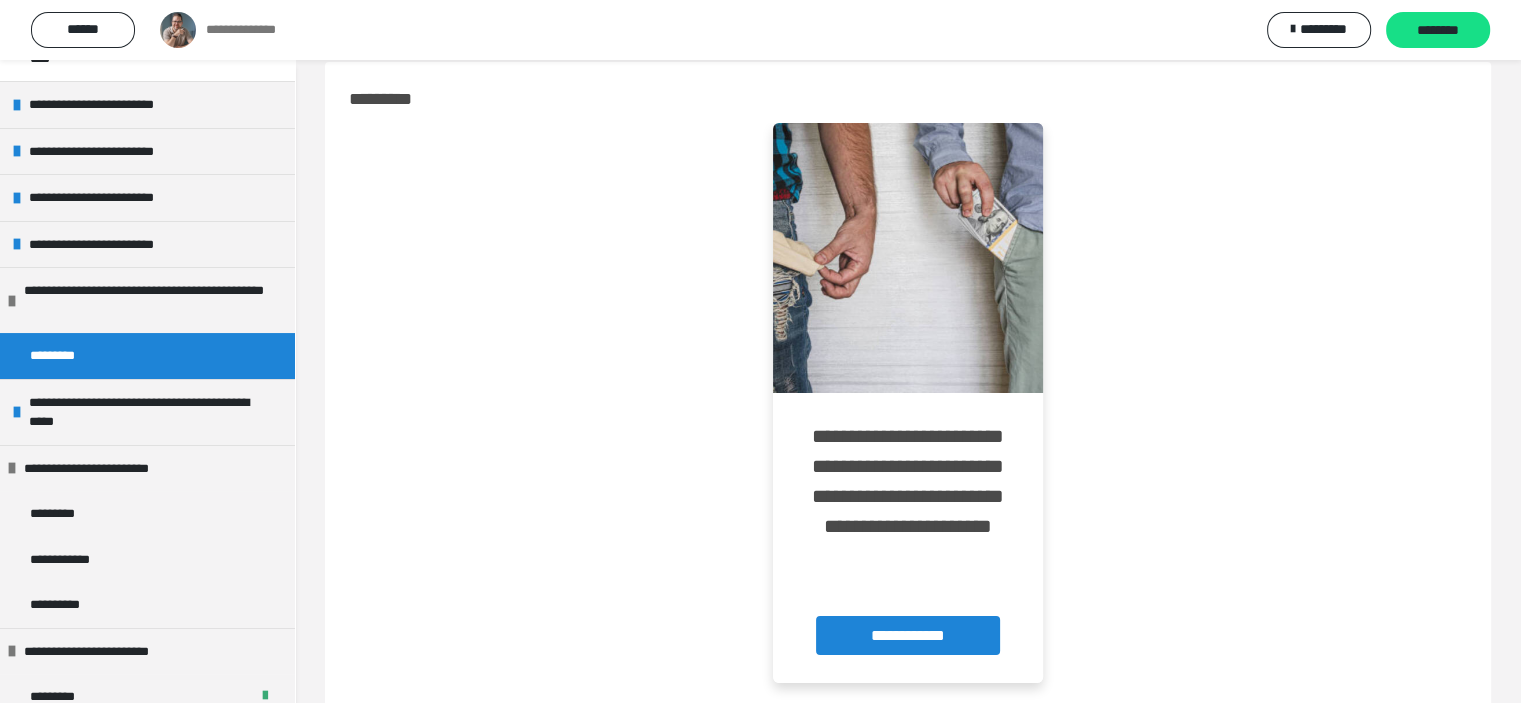 scroll, scrollTop: 0, scrollLeft: 0, axis: both 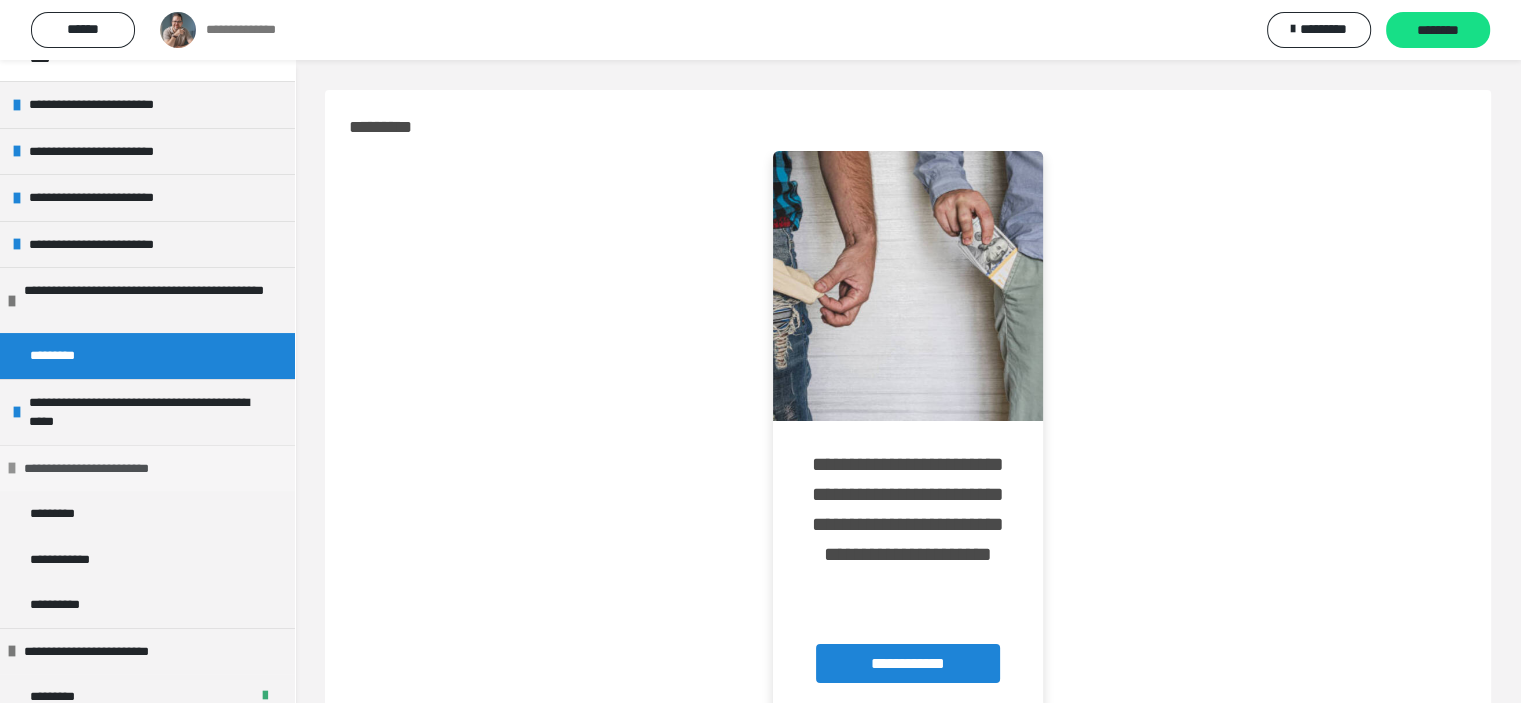 click at bounding box center [12, 468] 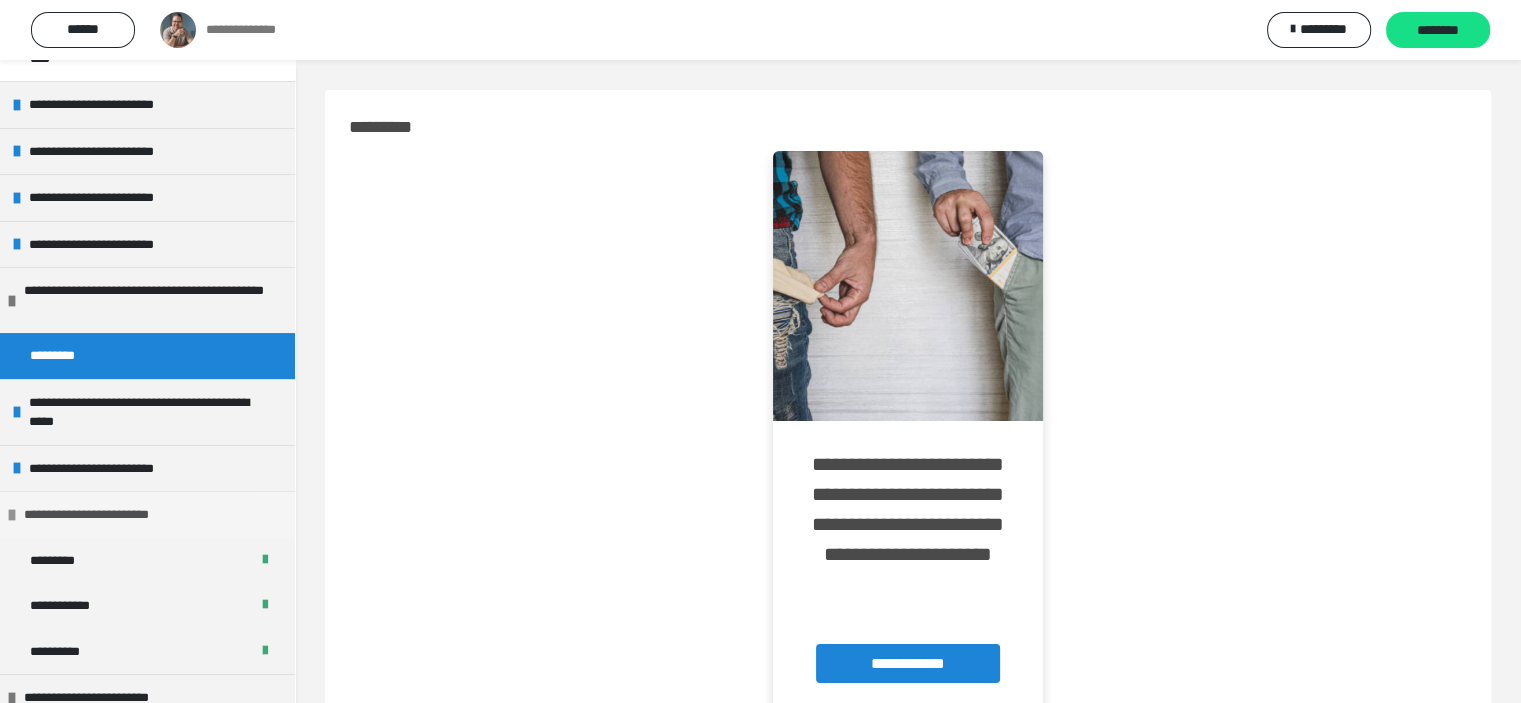 click at bounding box center [12, 515] 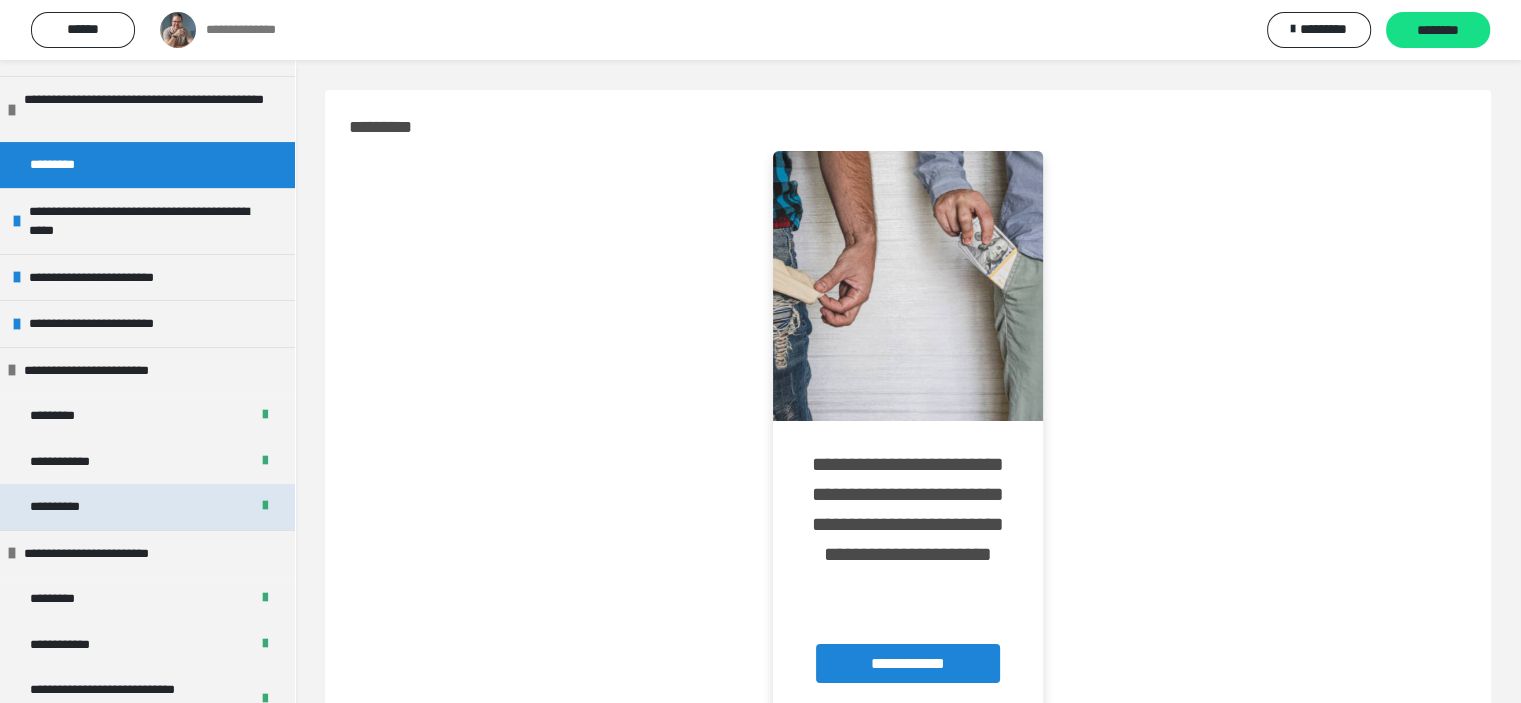 scroll, scrollTop: 409, scrollLeft: 0, axis: vertical 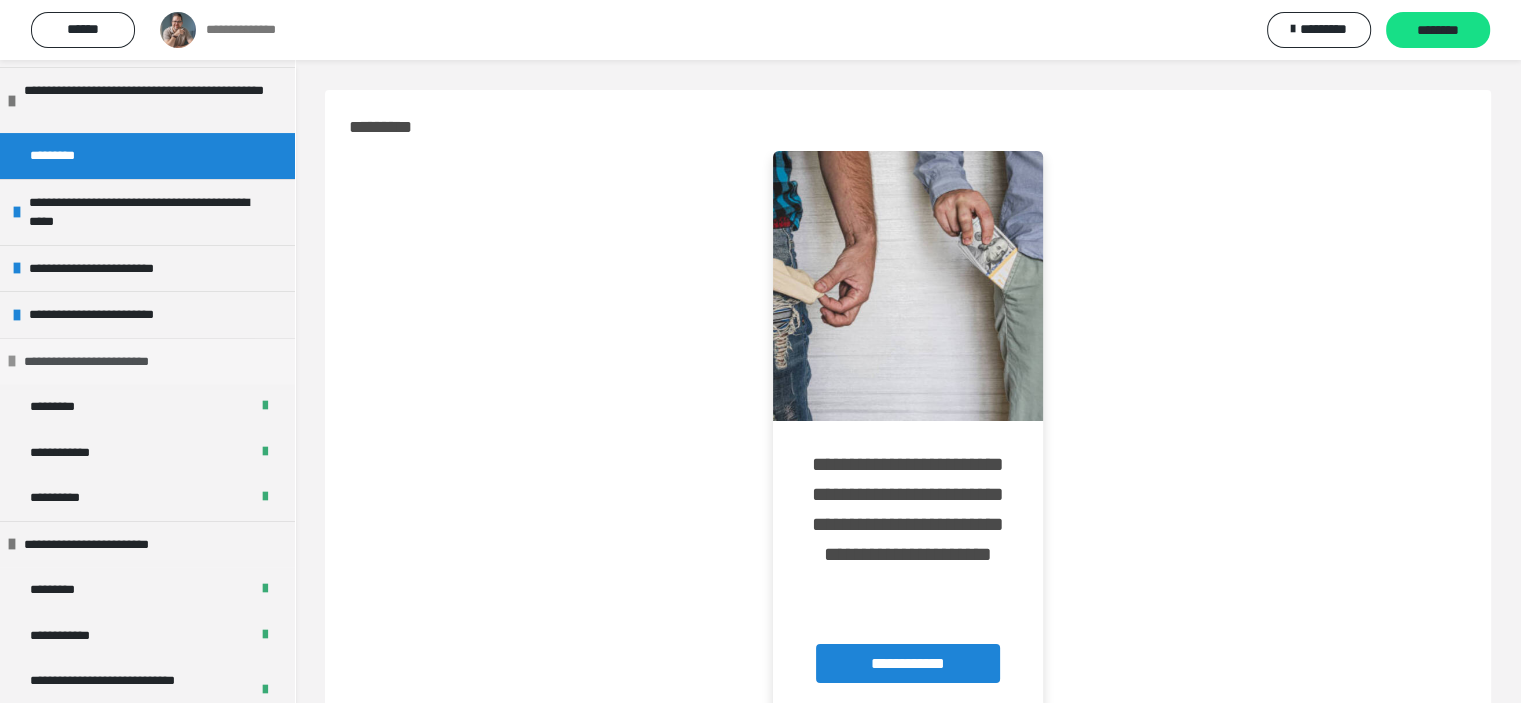 click on "**********" at bounding box center [106, 362] 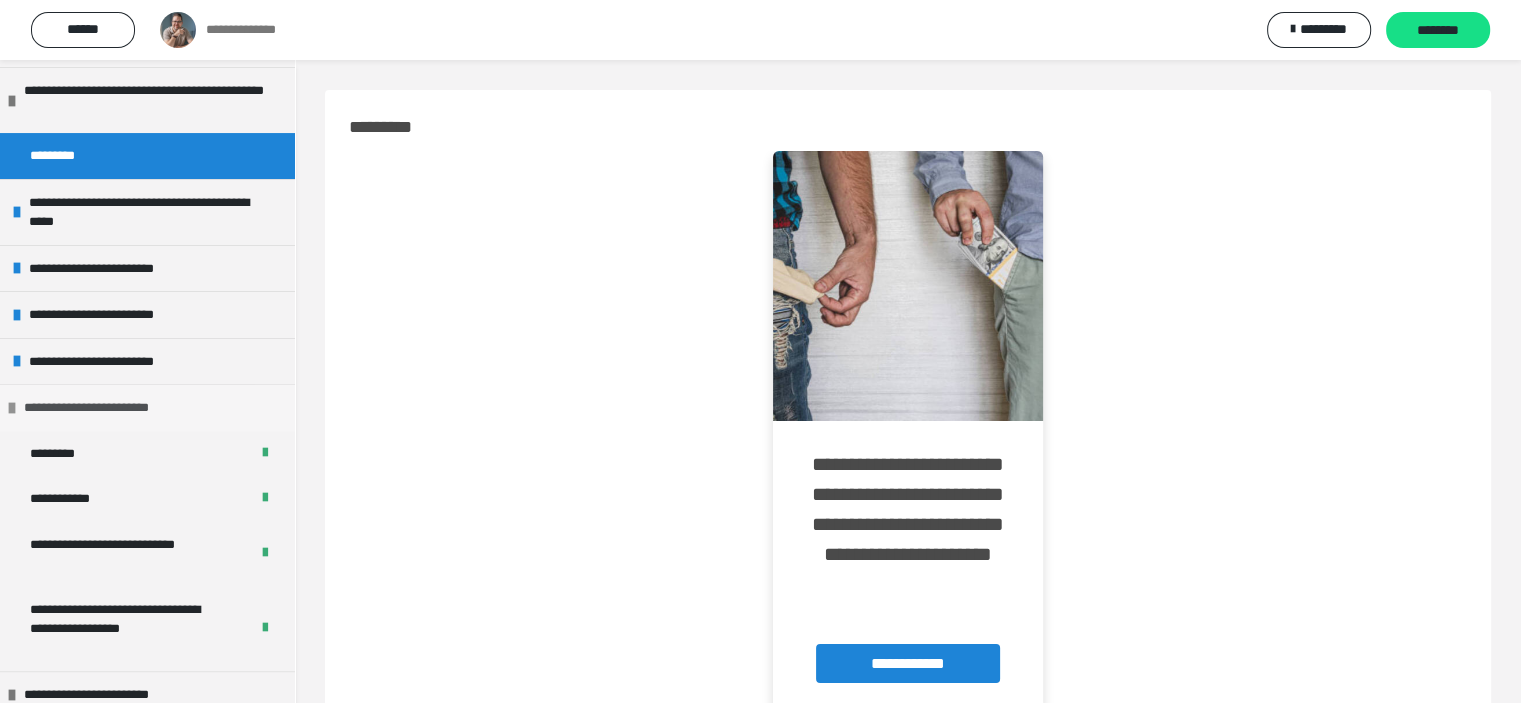 click at bounding box center (12, 408) 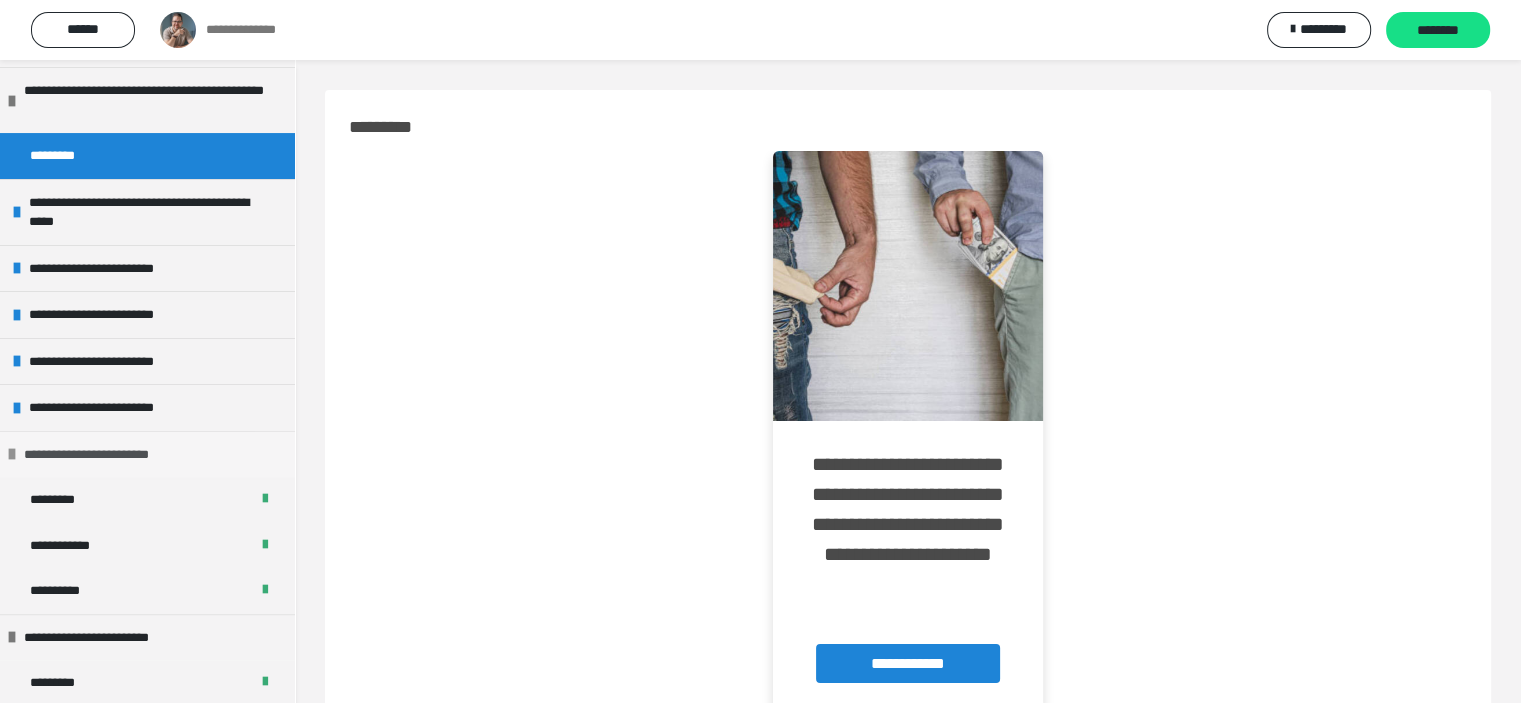 click at bounding box center [12, 454] 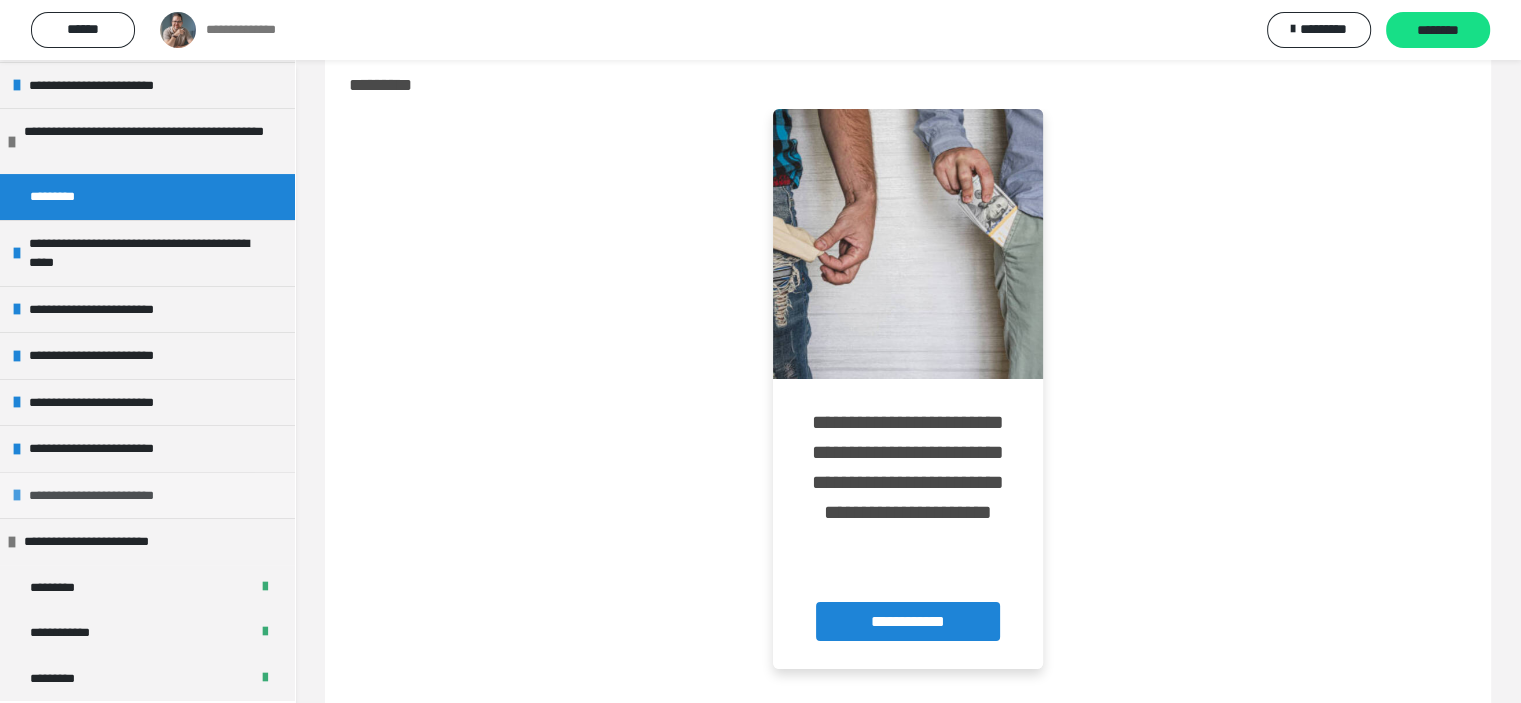 scroll, scrollTop: 81, scrollLeft: 0, axis: vertical 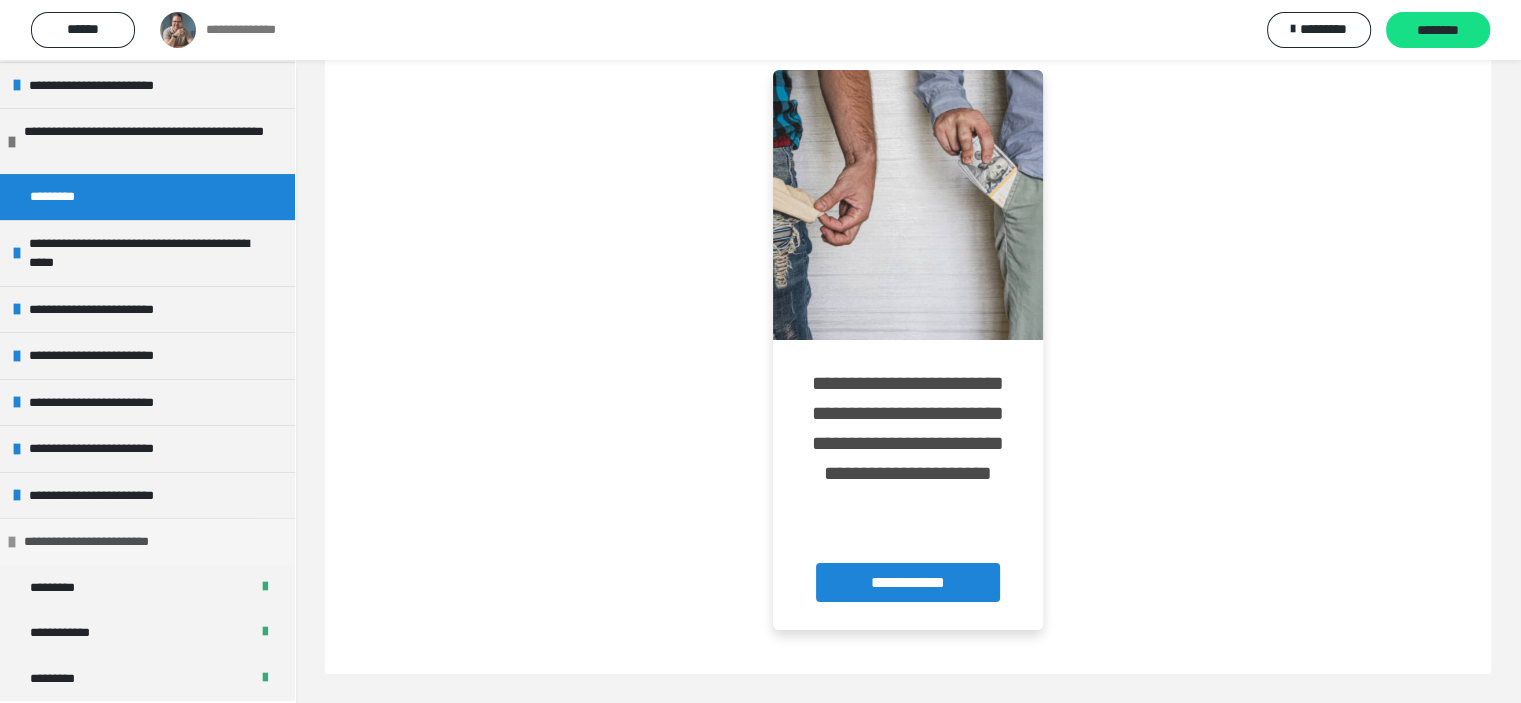 click at bounding box center (12, 542) 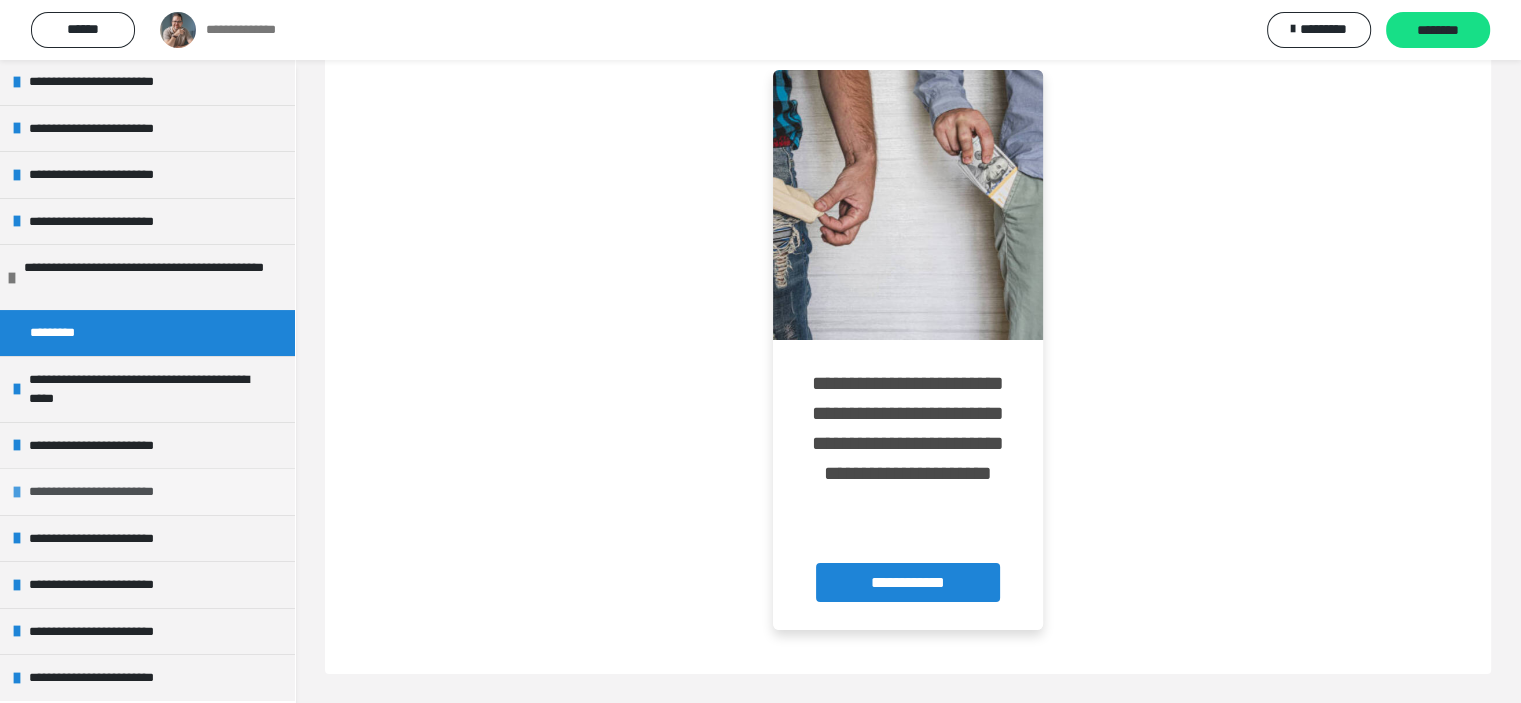 scroll, scrollTop: 0, scrollLeft: 0, axis: both 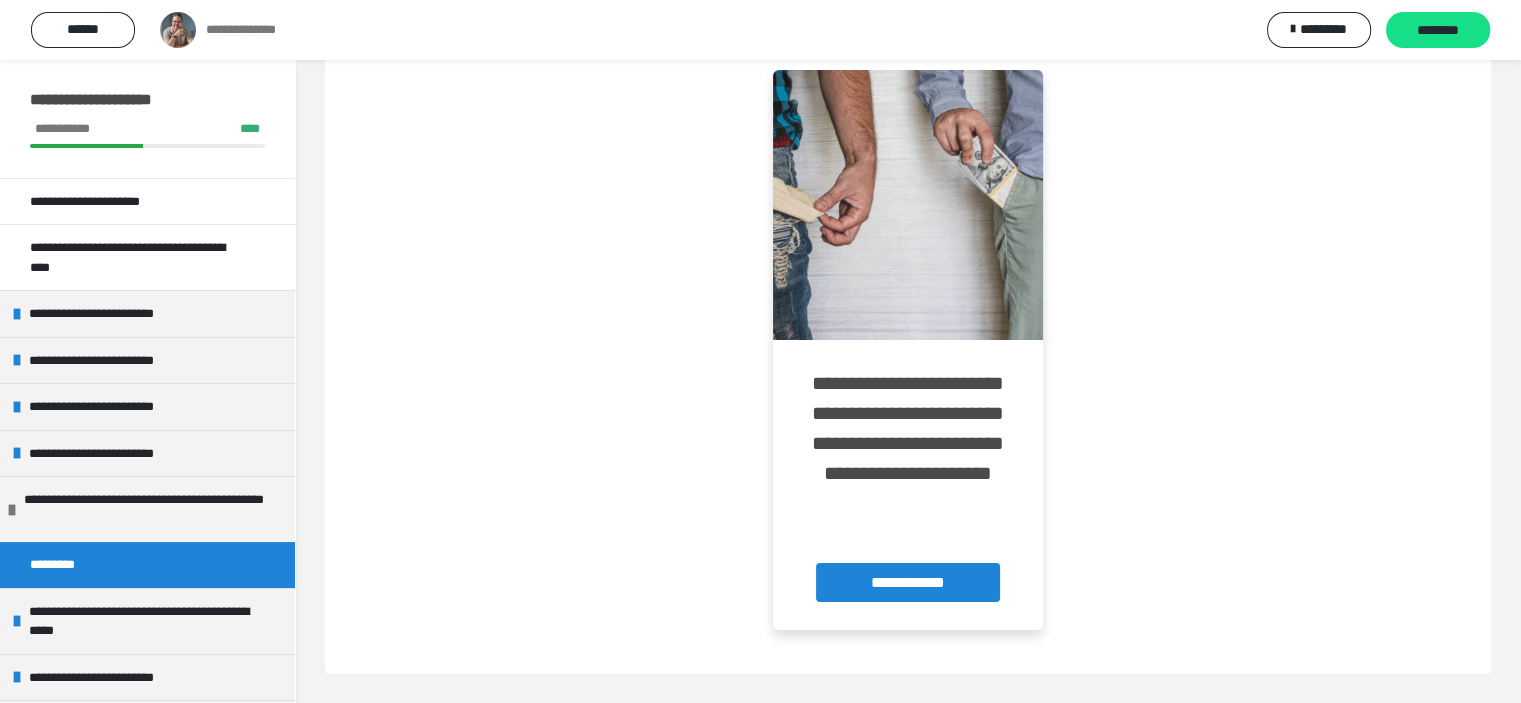 click at bounding box center (908, 355) 